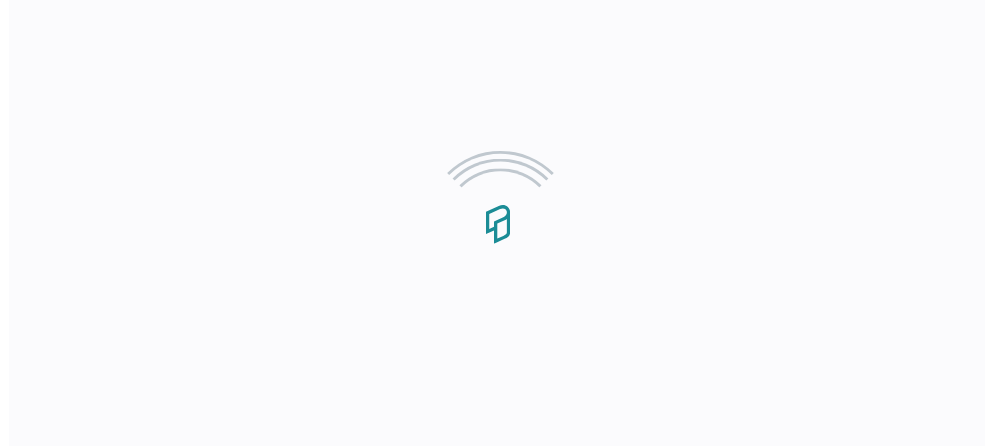 scroll, scrollTop: 0, scrollLeft: 0, axis: both 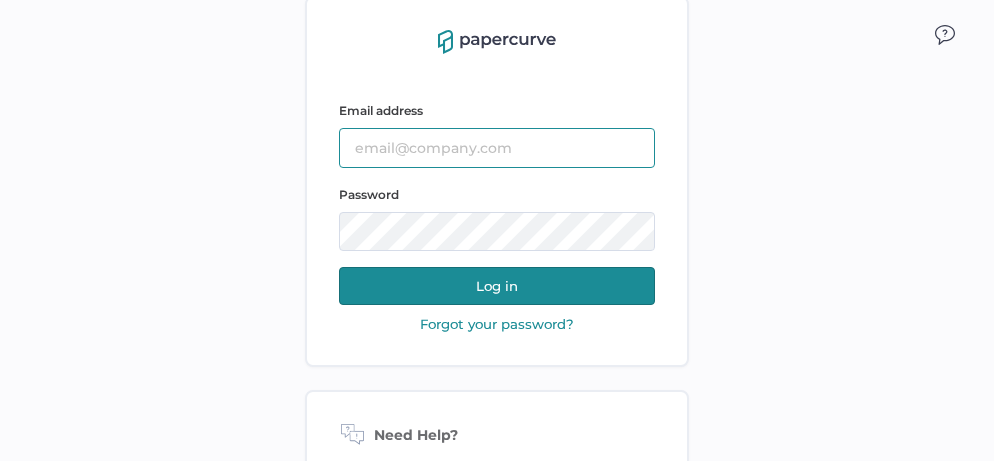 type on "[USERNAME]@[EXAMPLE.COM]" 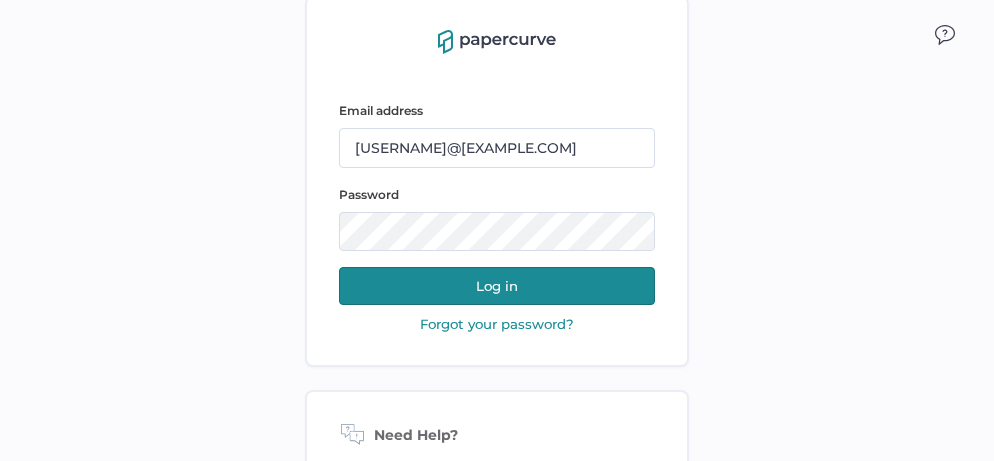 click on "Log in" at bounding box center [497, 286] 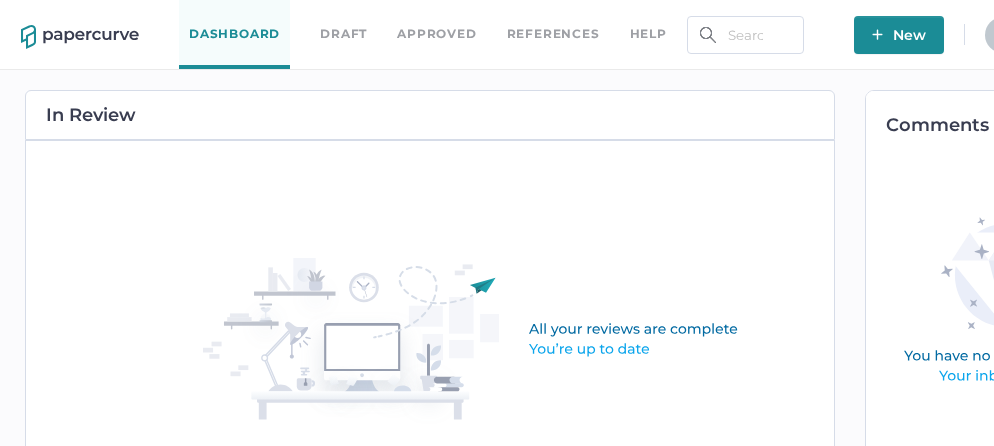 scroll, scrollTop: 0, scrollLeft: 0, axis: both 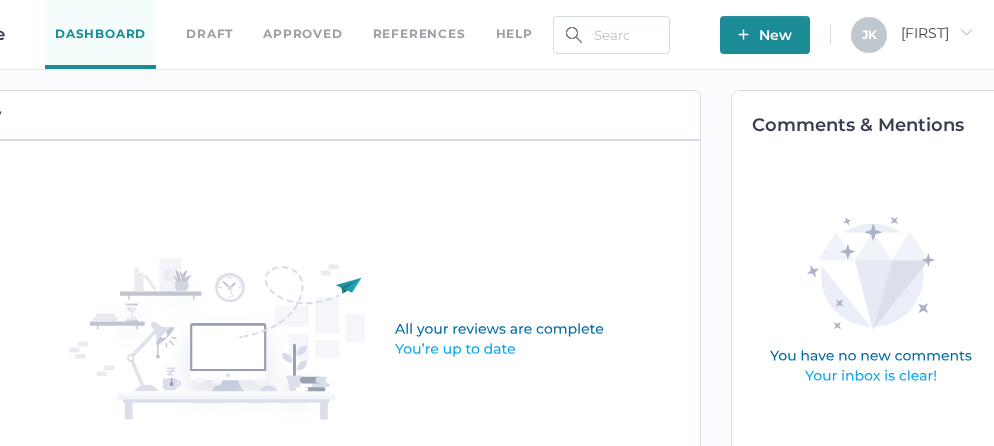 click on "[FIRST]" at bounding box center (937, 33) 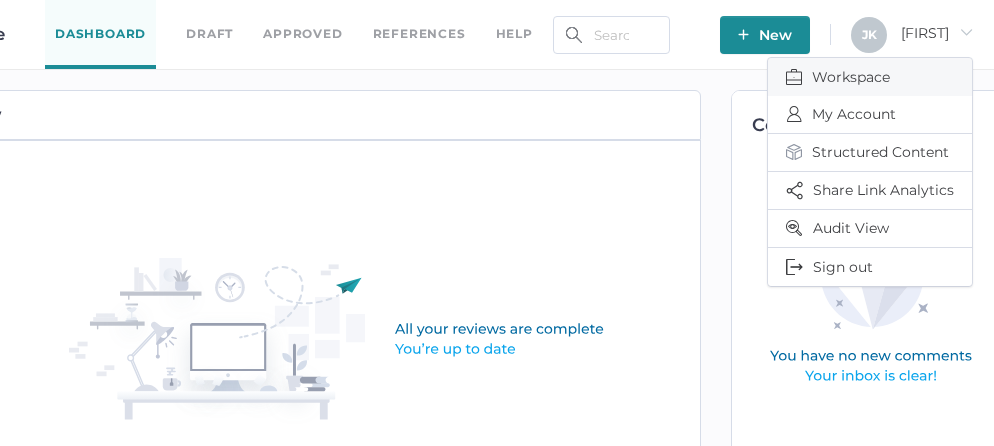 click on "Workspace" at bounding box center [870, 77] 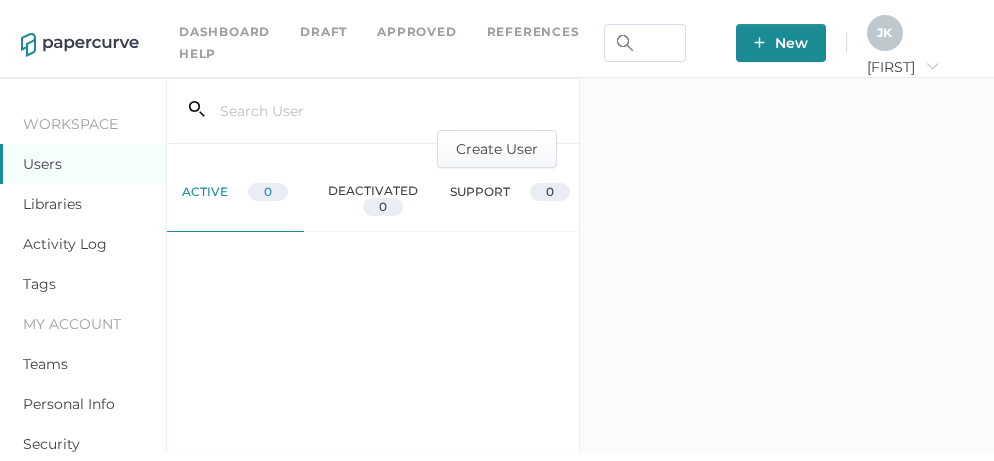 scroll, scrollTop: 0, scrollLeft: 0, axis: both 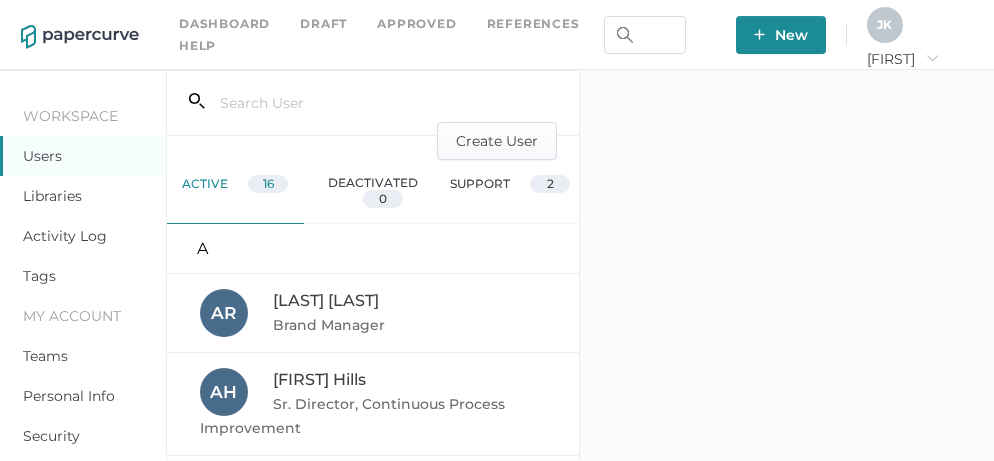 click on "Brand Manager" at bounding box center [331, 325] 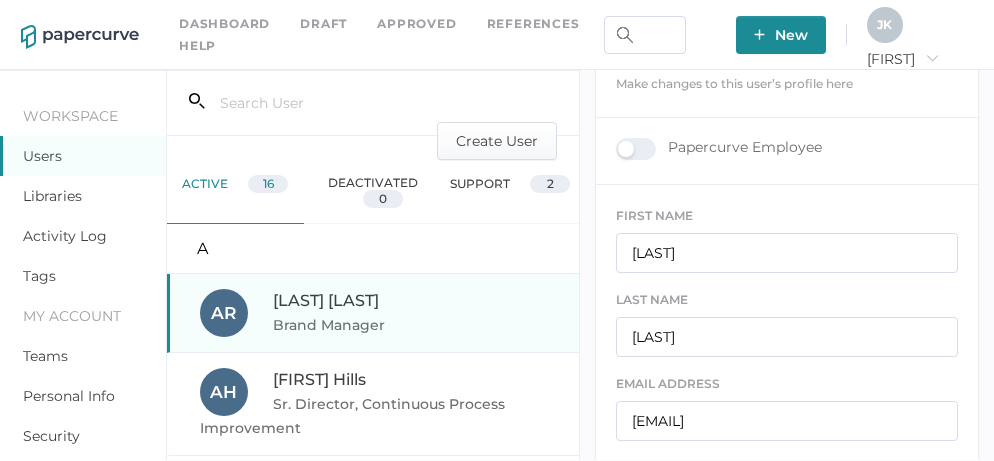 scroll, scrollTop: 544, scrollLeft: 0, axis: vertical 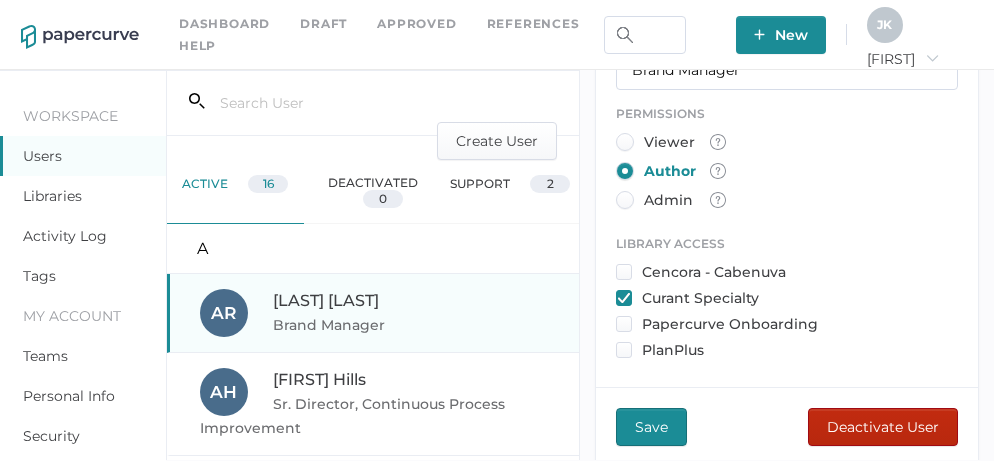 click on "Deactivate User" at bounding box center (883, 427) 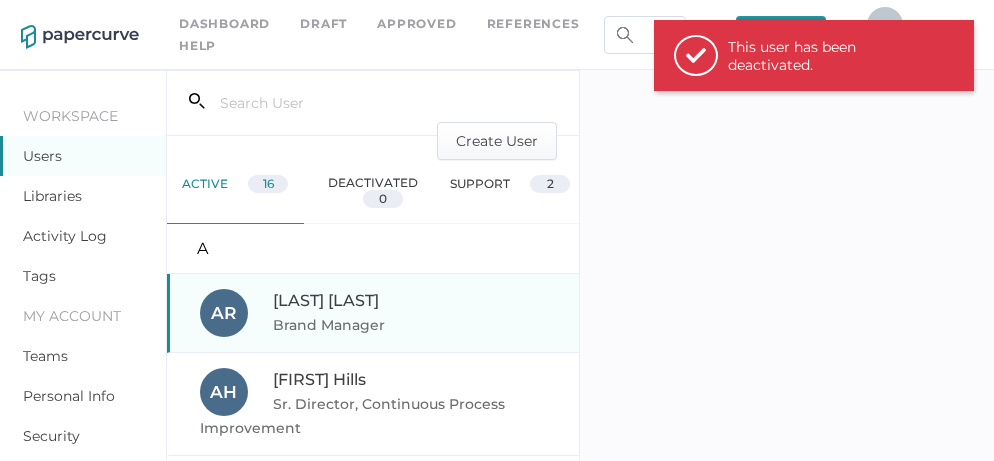 scroll, scrollTop: 0, scrollLeft: 0, axis: both 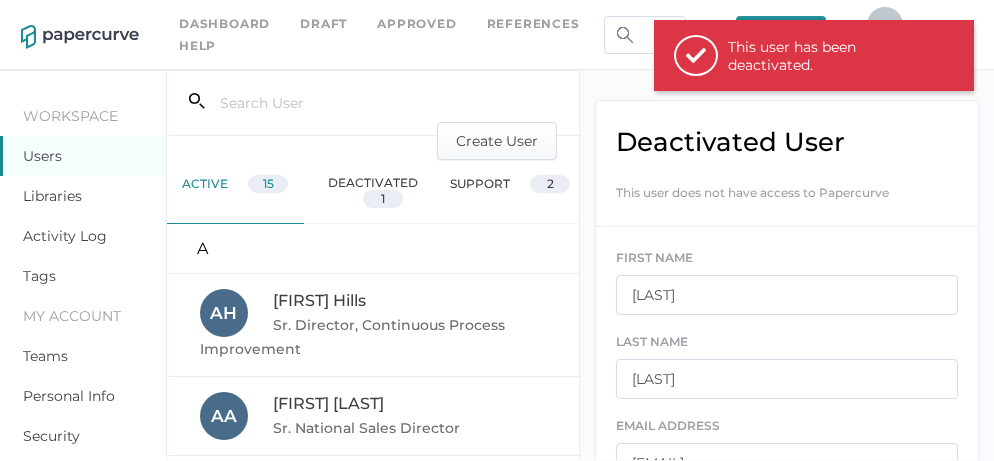 click on "[FIRST] [LAST] [TITLE]" at bounding box center [373, 416] 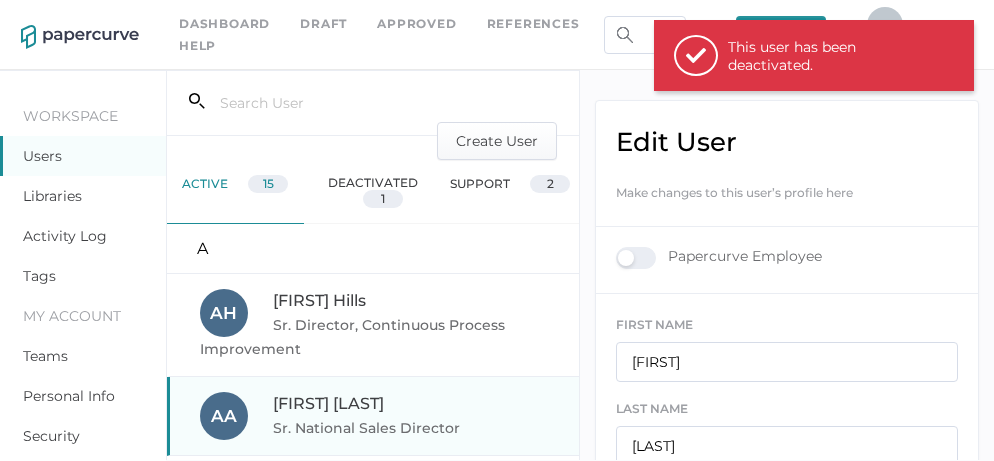 click on "[FIRST] [LAST]" at bounding box center [319, 300] 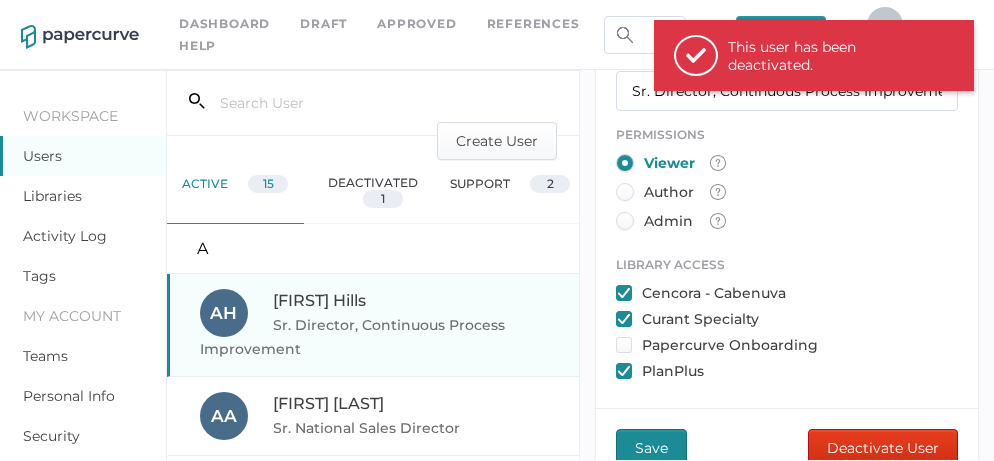 scroll, scrollTop: 544, scrollLeft: 0, axis: vertical 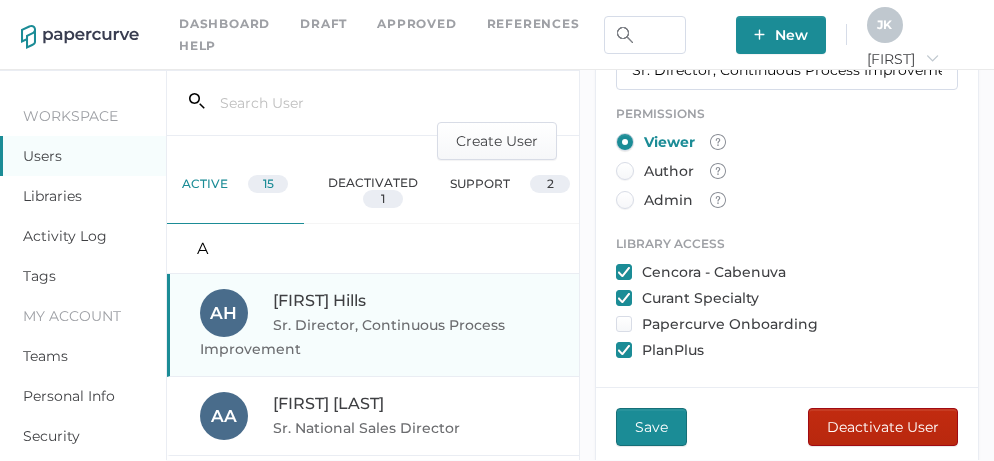 click on "Deactivate User" at bounding box center [883, 427] 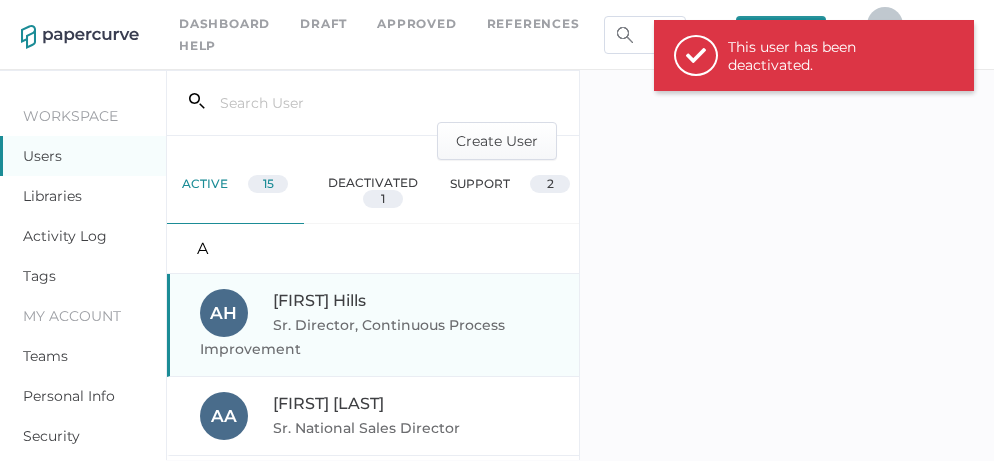 scroll, scrollTop: 0, scrollLeft: 0, axis: both 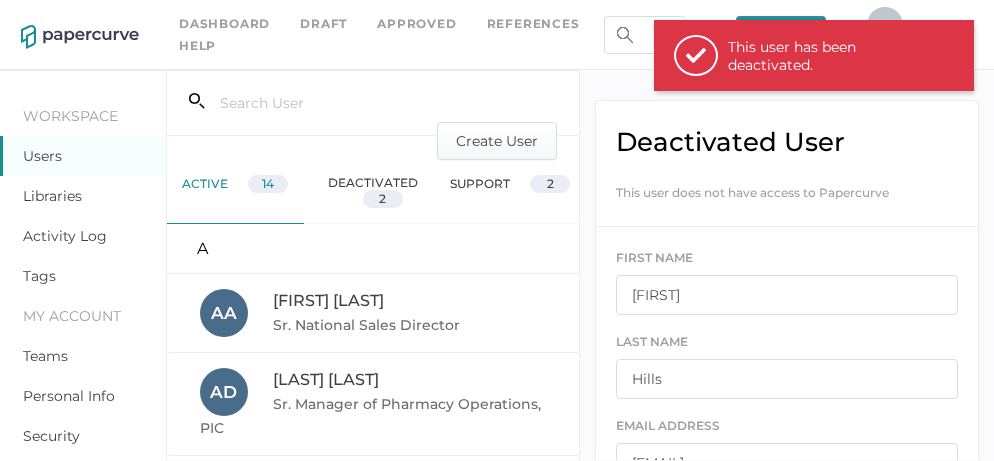 click on "Sr. National Sales Director" at bounding box center (368, 325) 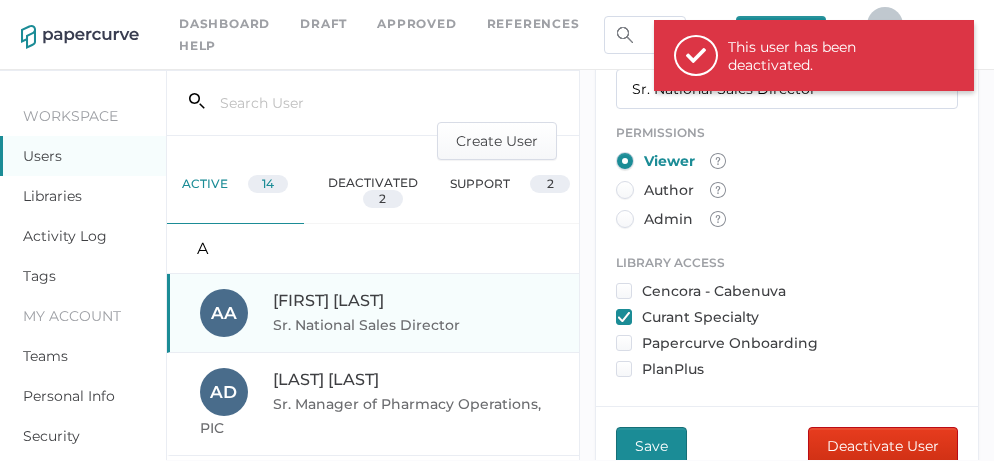 scroll, scrollTop: 544, scrollLeft: 0, axis: vertical 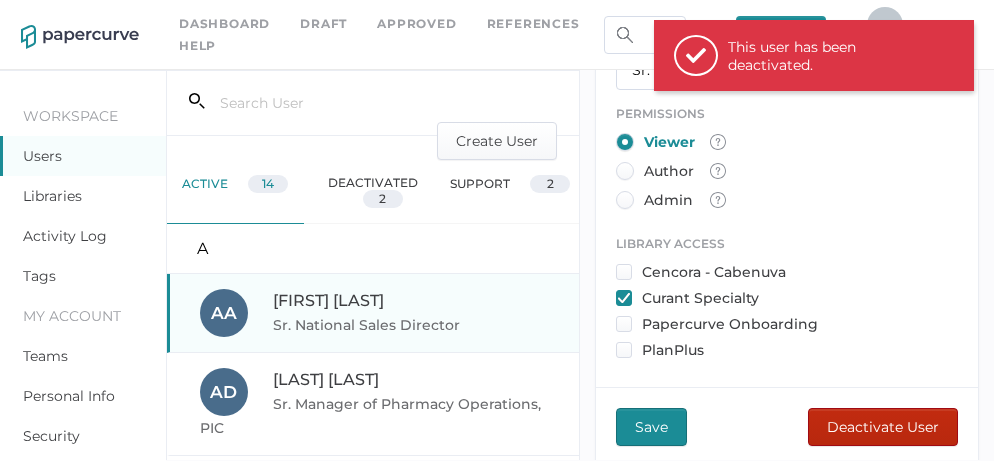 click on "Deactivate User" at bounding box center [883, 427] 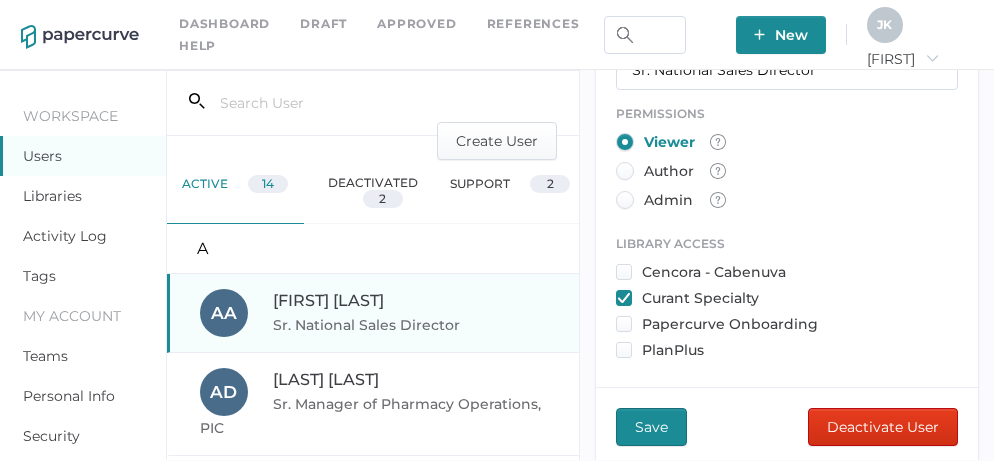 scroll, scrollTop: 0, scrollLeft: 0, axis: both 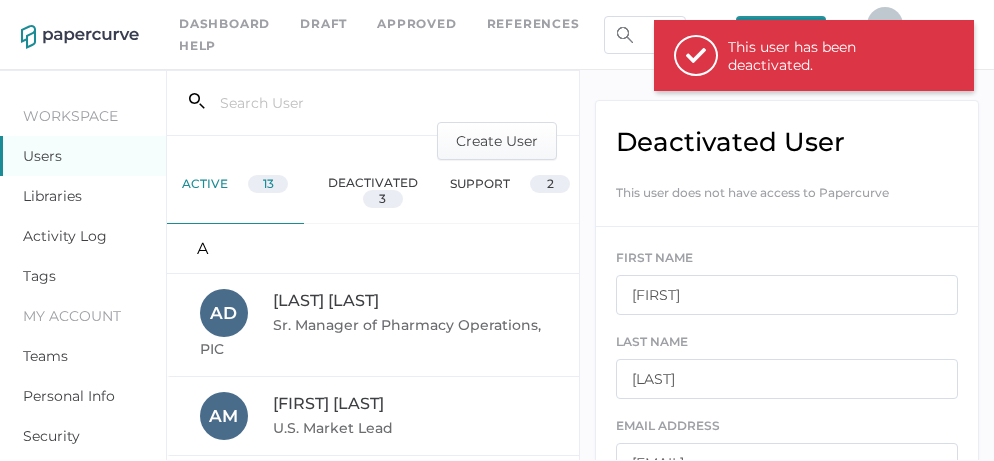 click on "[FIRST] [LAST] [TITLE]" at bounding box center (374, 325) 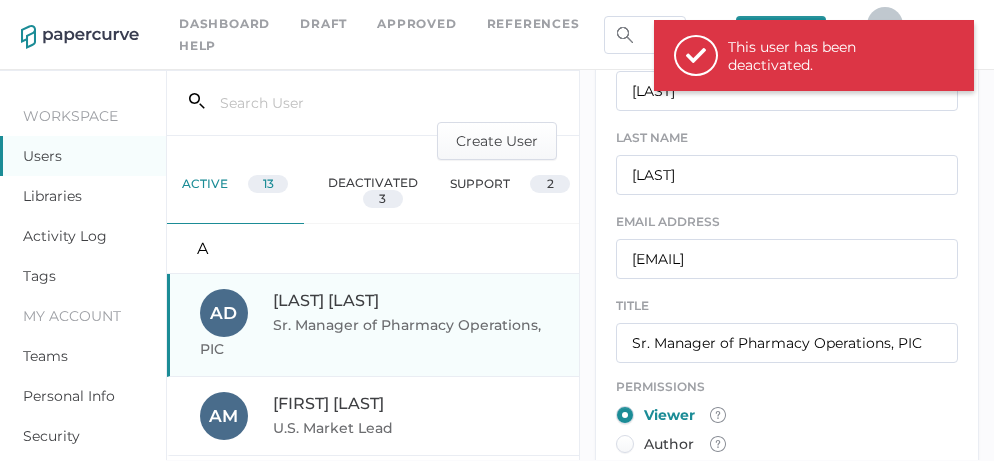 scroll, scrollTop: 544, scrollLeft: 0, axis: vertical 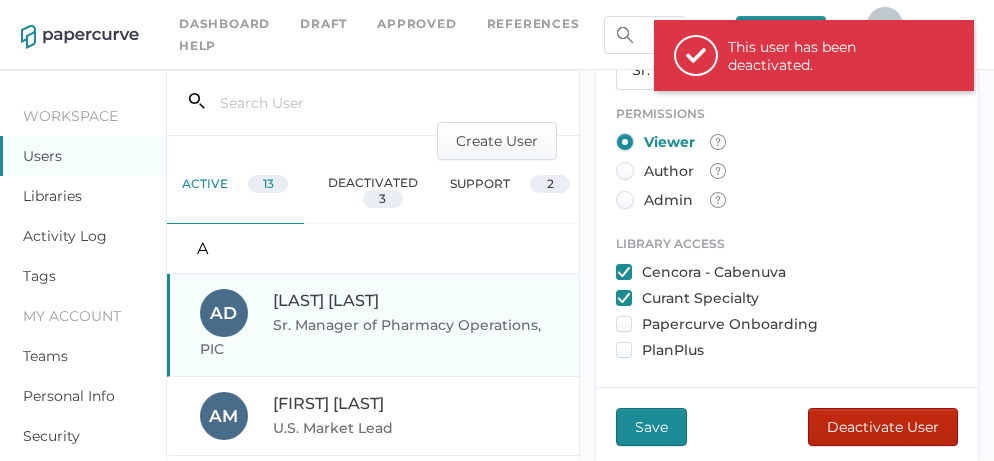 click on "Deactivate User" at bounding box center (883, 427) 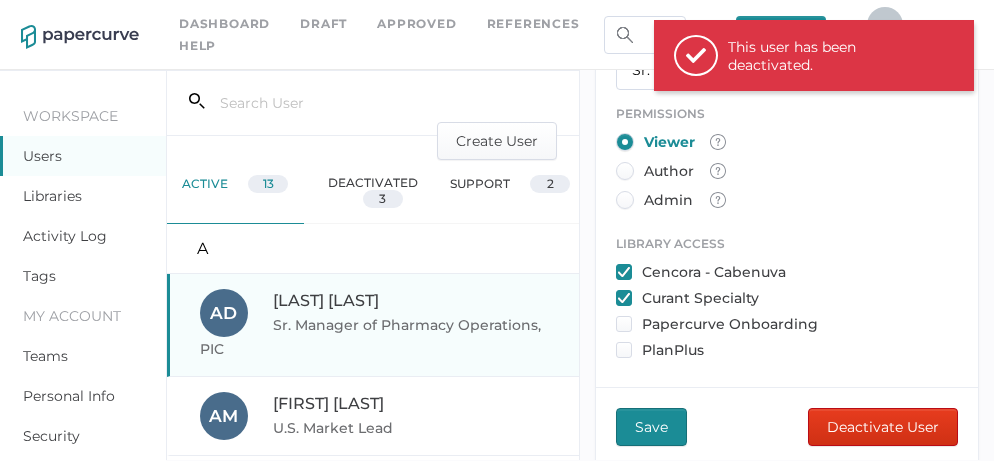 scroll, scrollTop: 0, scrollLeft: 0, axis: both 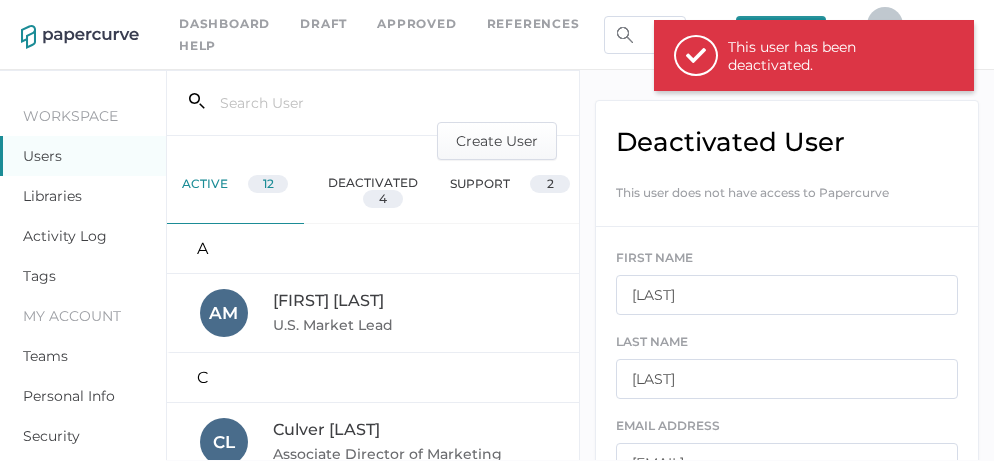 click on "U.S. Market Lead" at bounding box center [335, 325] 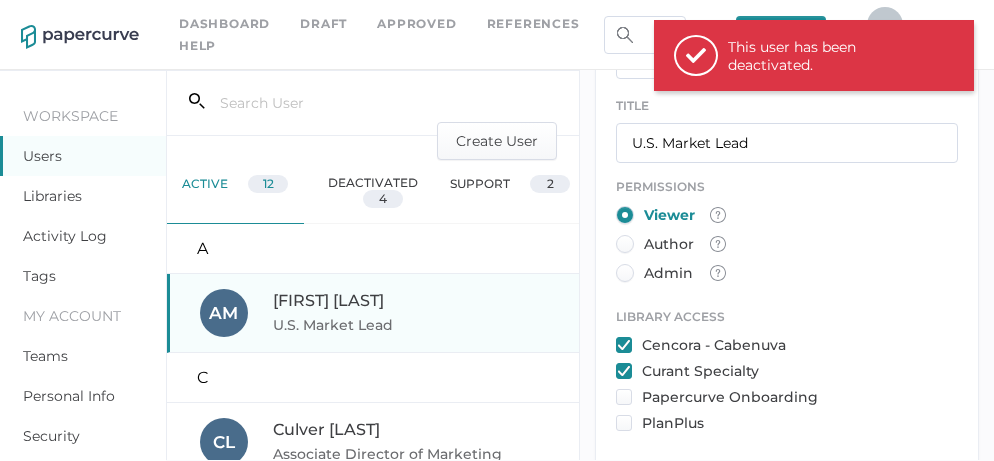 scroll, scrollTop: 544, scrollLeft: 0, axis: vertical 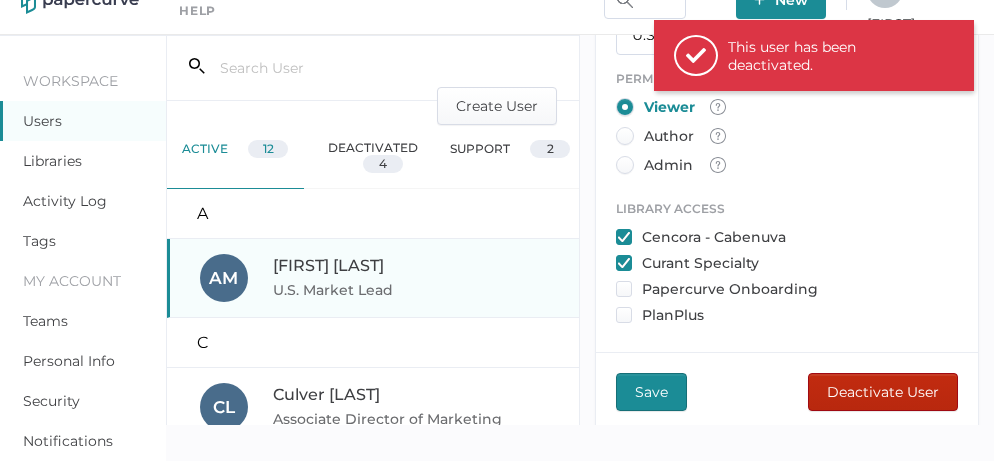 click on "Deactivate User" at bounding box center (883, 392) 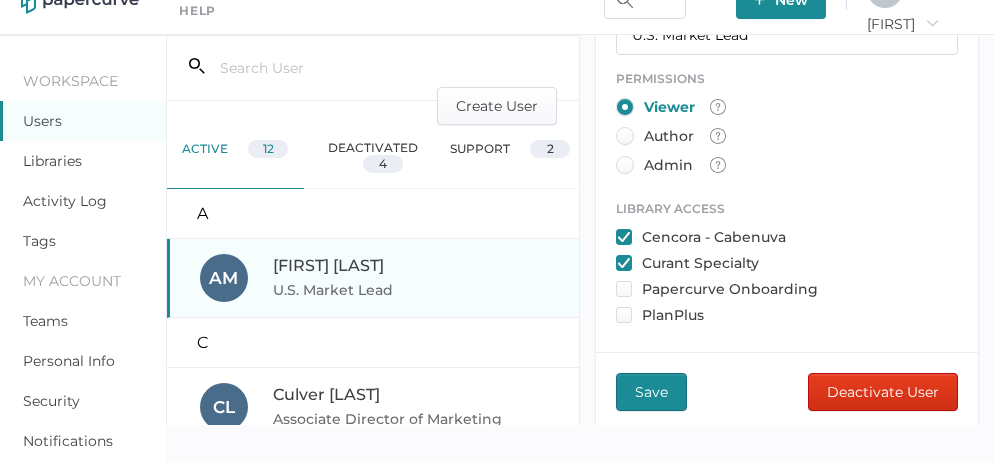 scroll, scrollTop: 0, scrollLeft: 0, axis: both 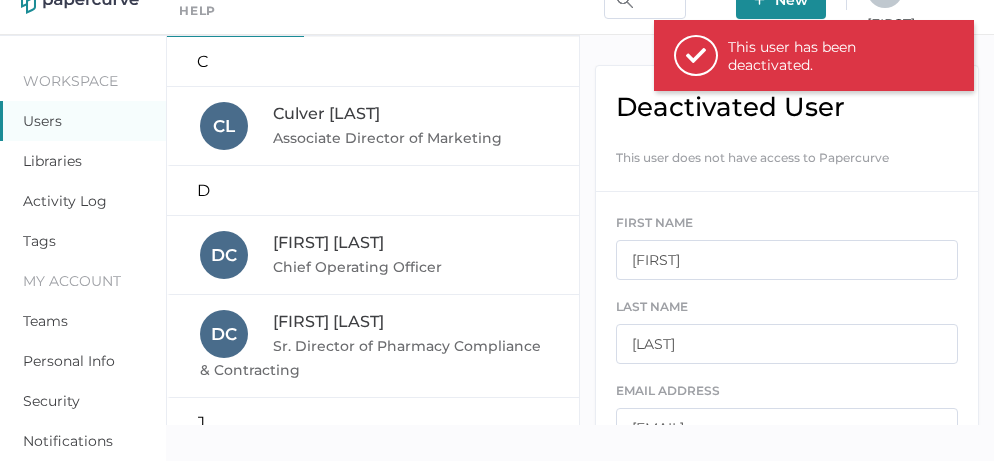 click on "Associate Director of Marketing" at bounding box center [389, 138] 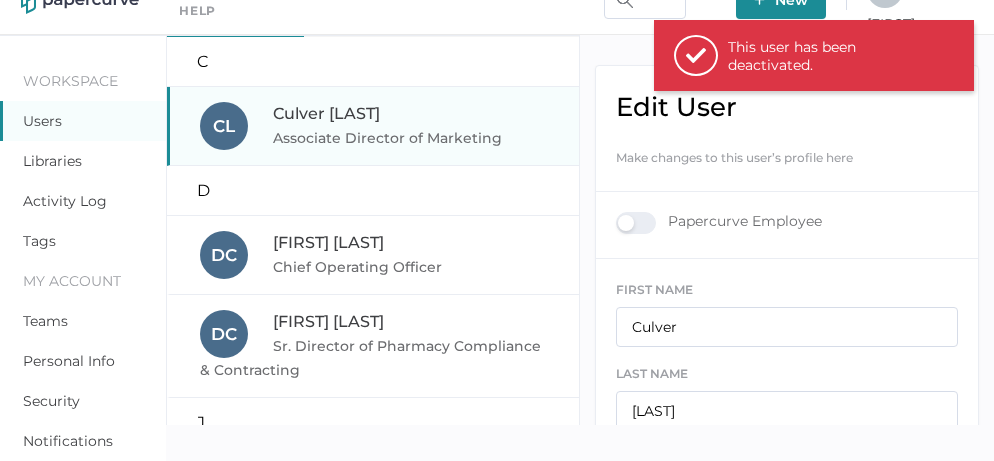 click on "Chief Operating Officer" at bounding box center (359, 267) 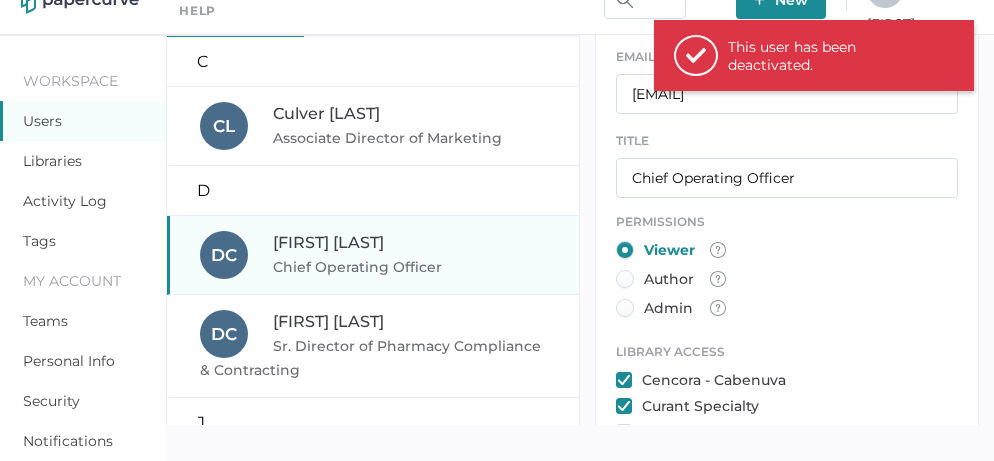 scroll, scrollTop: 544, scrollLeft: 0, axis: vertical 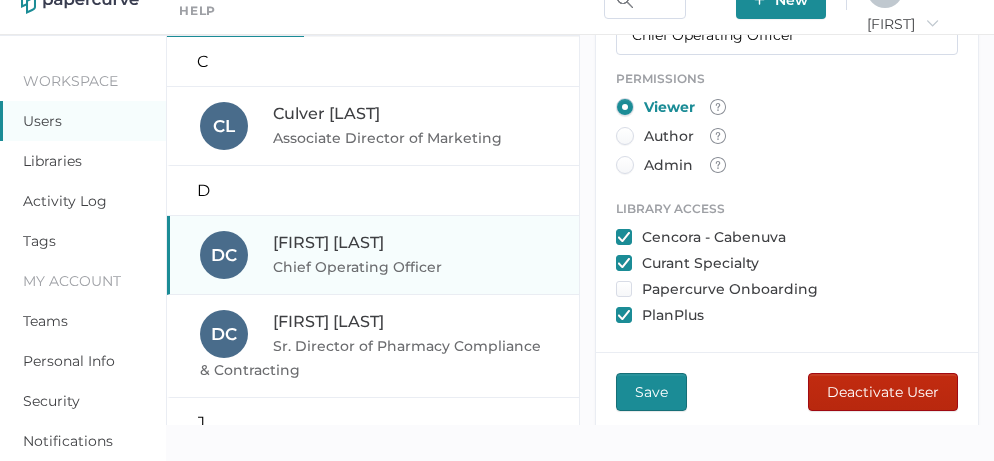 click on "Deactivate User" at bounding box center (883, 392) 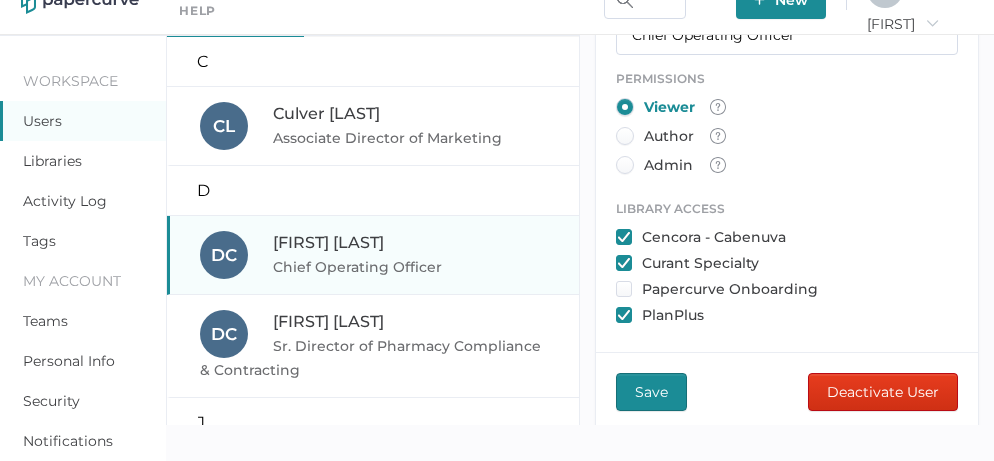 scroll, scrollTop: 0, scrollLeft: 0, axis: both 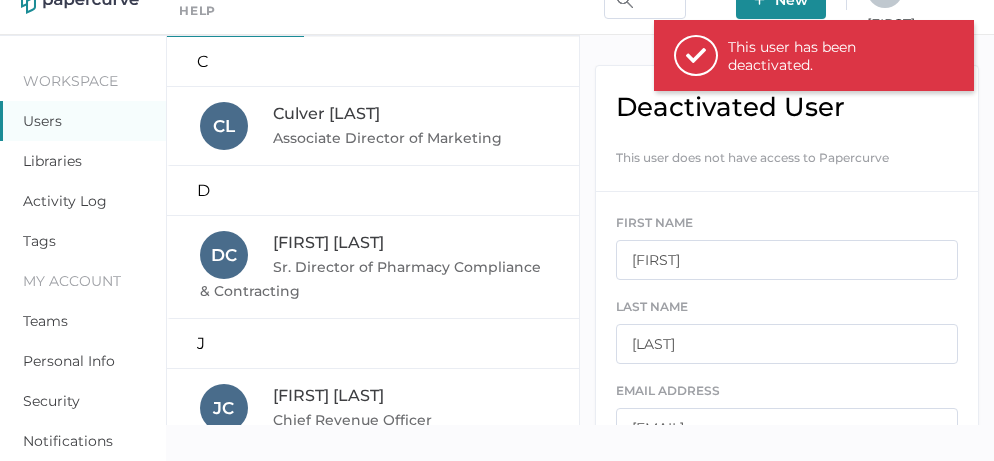 click on "[FIRST] [LAST] [TITLE]" at bounding box center [374, 267] 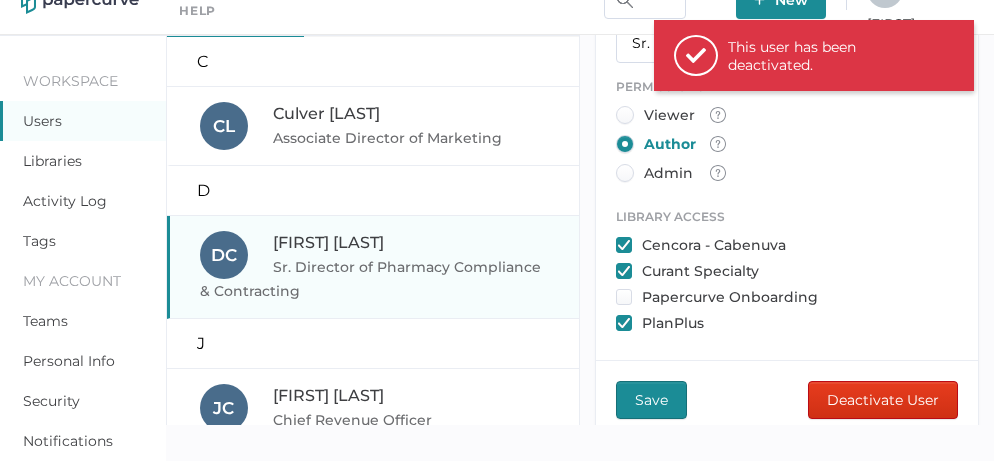 scroll, scrollTop: 544, scrollLeft: 0, axis: vertical 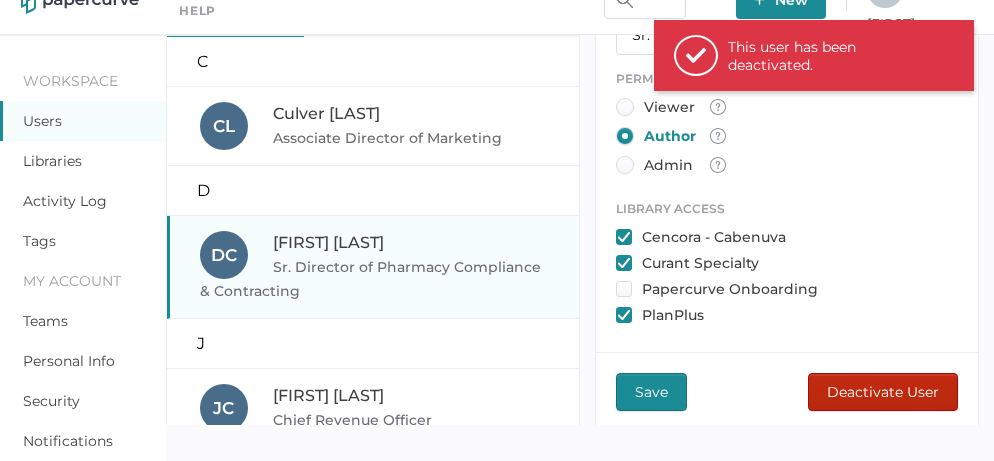 click on "Deactivate User" at bounding box center (883, 392) 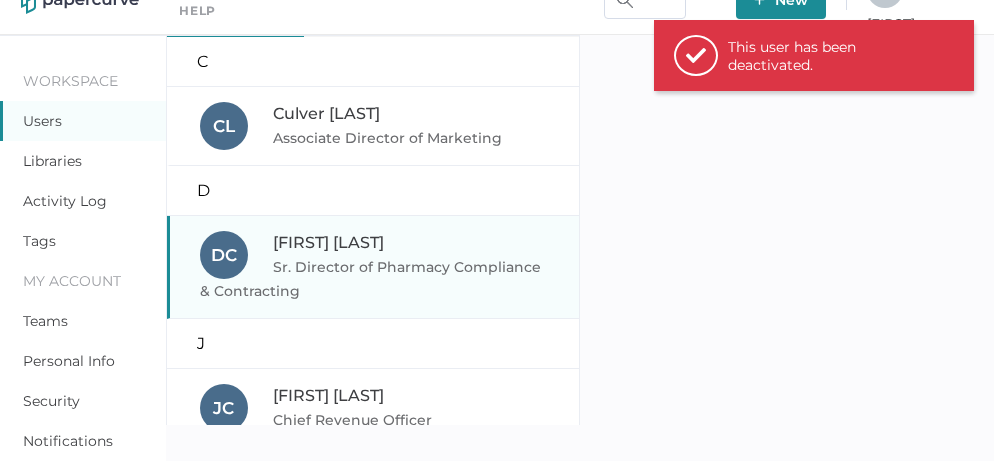 scroll, scrollTop: 0, scrollLeft: 0, axis: both 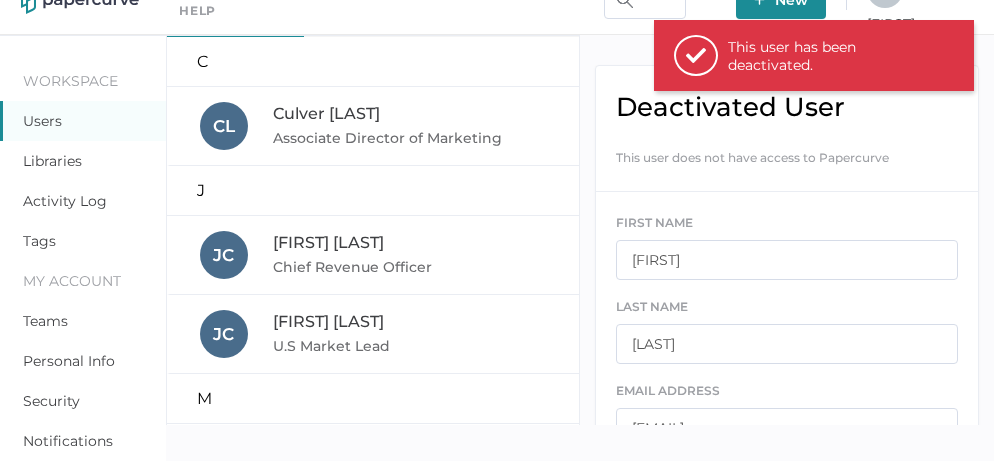 click on "[FIRST] [LAST] [TITLE]" at bounding box center [374, 255] 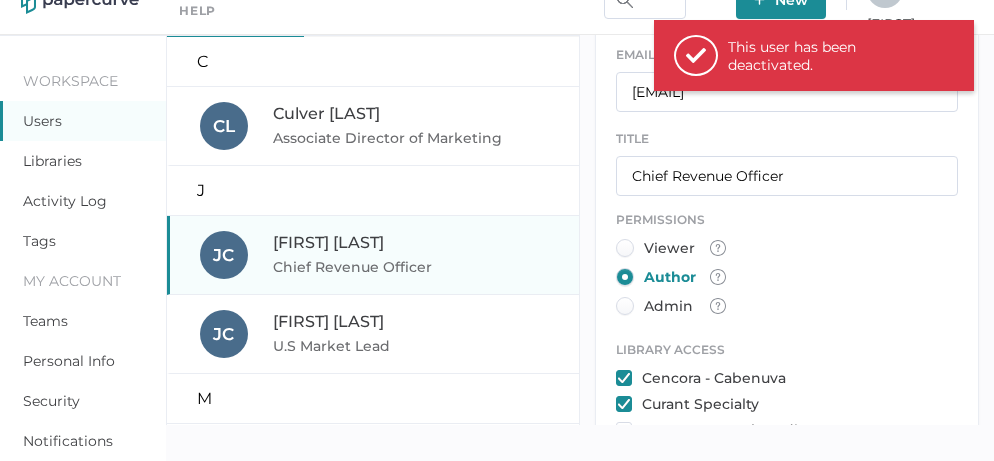 scroll, scrollTop: 544, scrollLeft: 0, axis: vertical 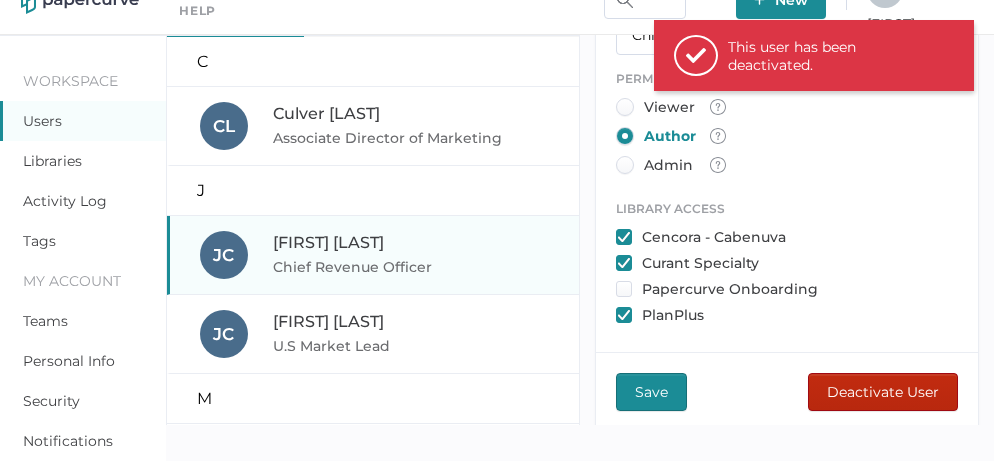 click on "Deactivate User" at bounding box center (883, 392) 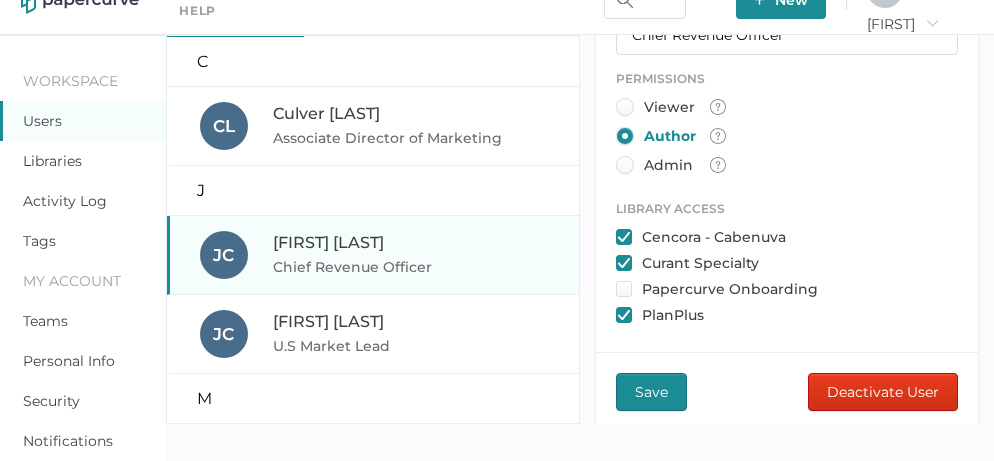 scroll, scrollTop: 0, scrollLeft: 0, axis: both 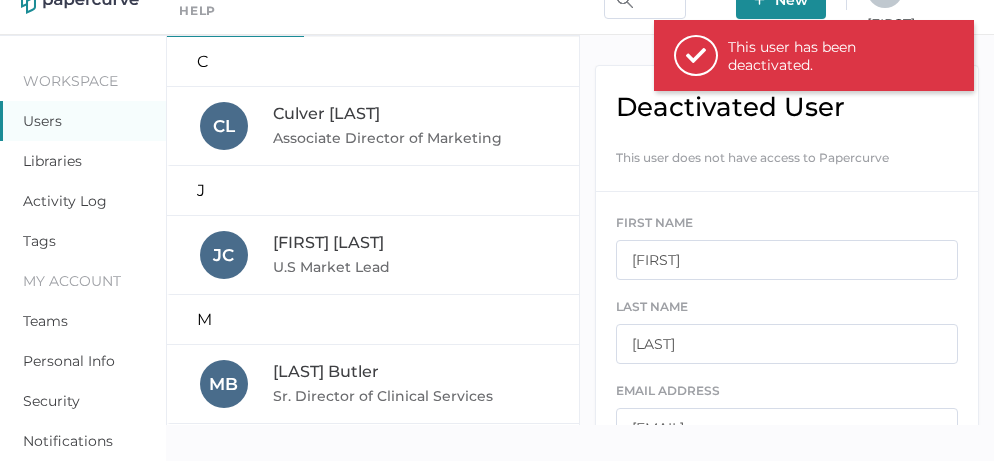 click on "[FIRST] [LAST] [TITLE]" at bounding box center [374, 255] 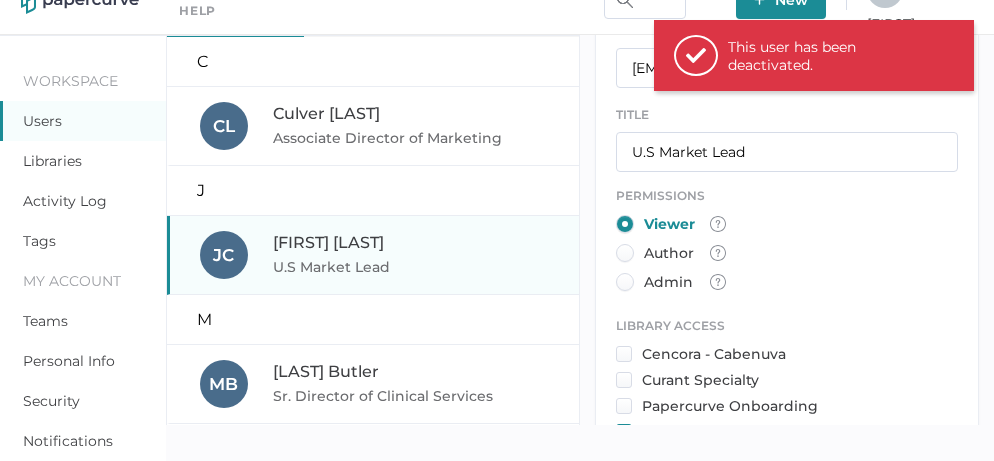 scroll, scrollTop: 544, scrollLeft: 0, axis: vertical 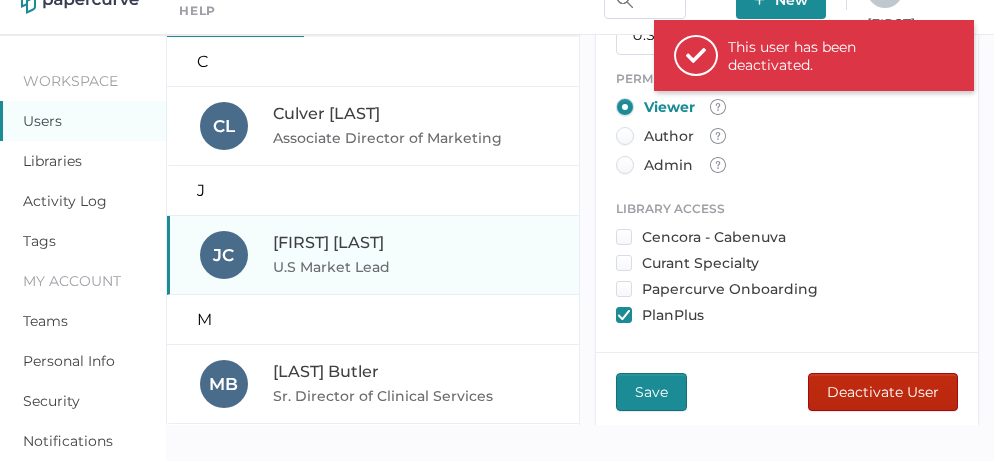 click on "Deactivate User" at bounding box center [883, 392] 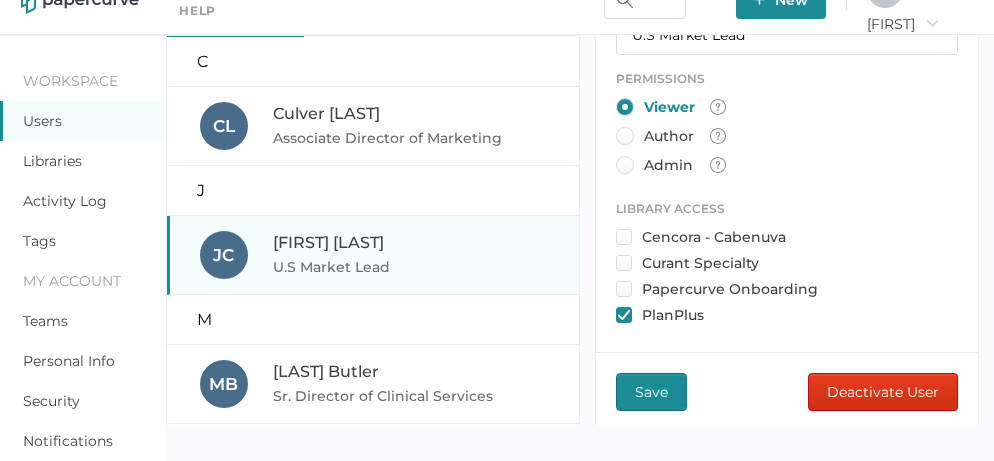 scroll, scrollTop: 0, scrollLeft: 0, axis: both 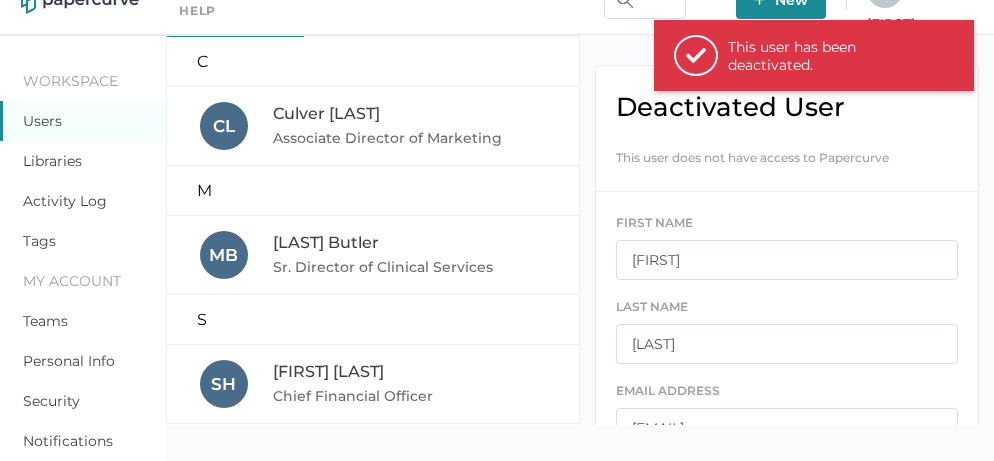click on "[FIRST] [LAST] [TITLE]" at bounding box center [374, 255] 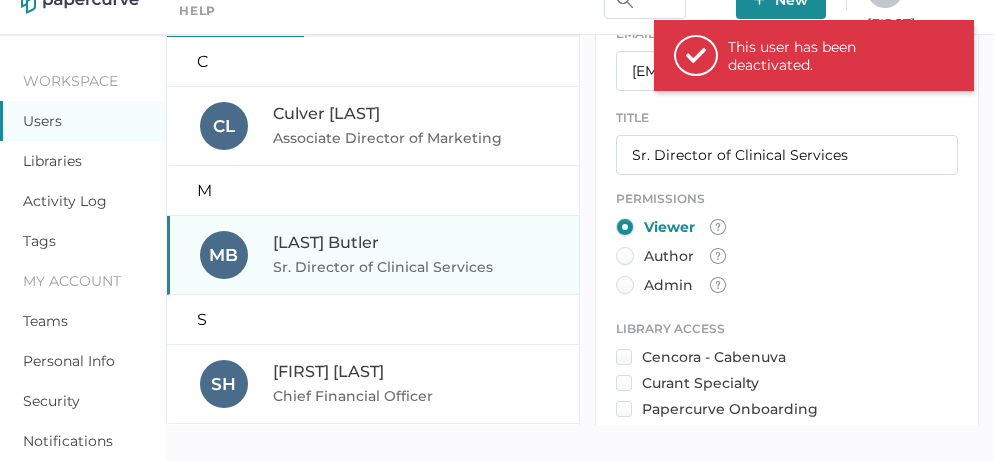 scroll, scrollTop: 544, scrollLeft: 0, axis: vertical 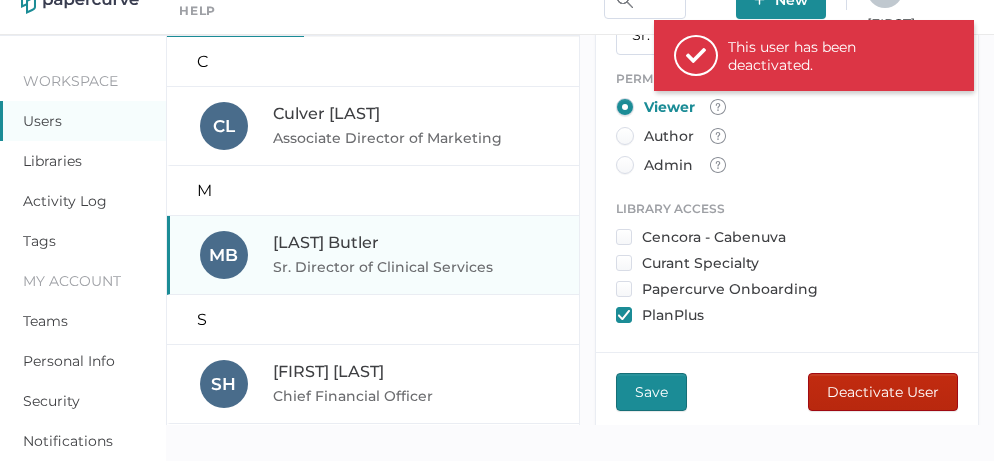 click on "Deactivate User" at bounding box center (883, 392) 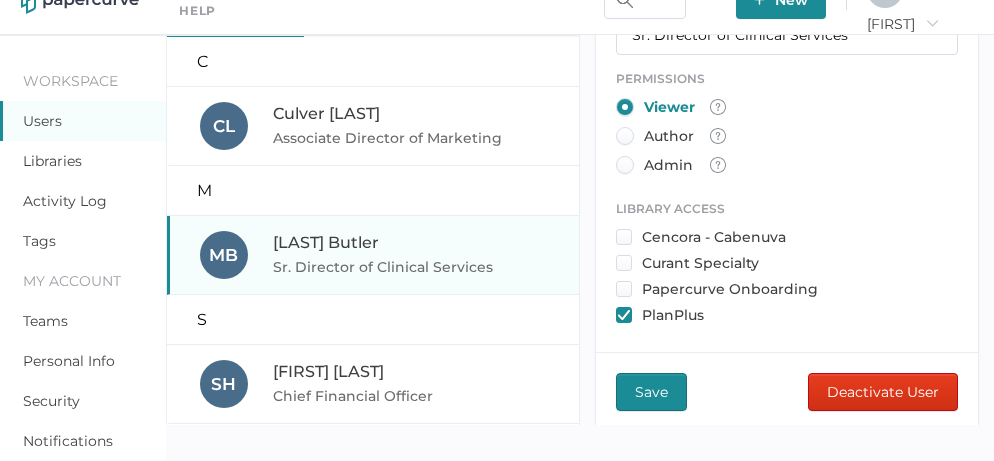 scroll, scrollTop: 0, scrollLeft: 0, axis: both 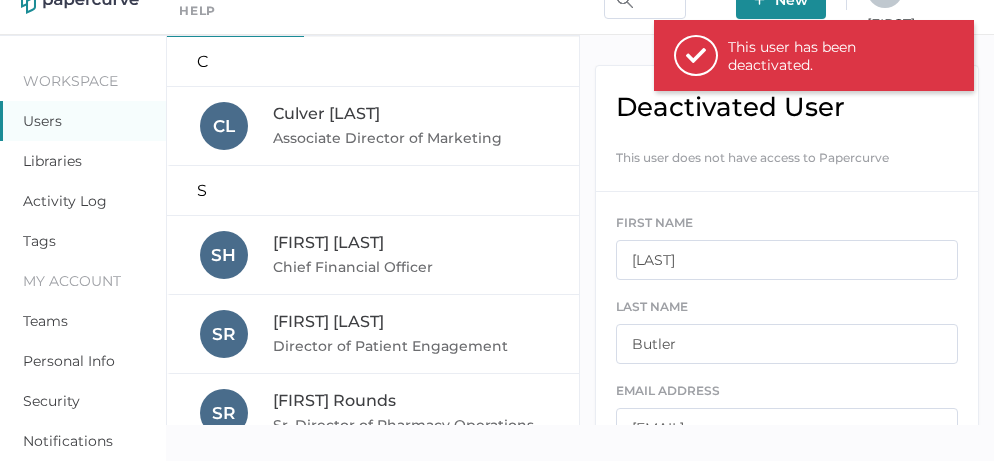 click on "[FIRST] [LAST] [TITLE]" at bounding box center (374, 255) 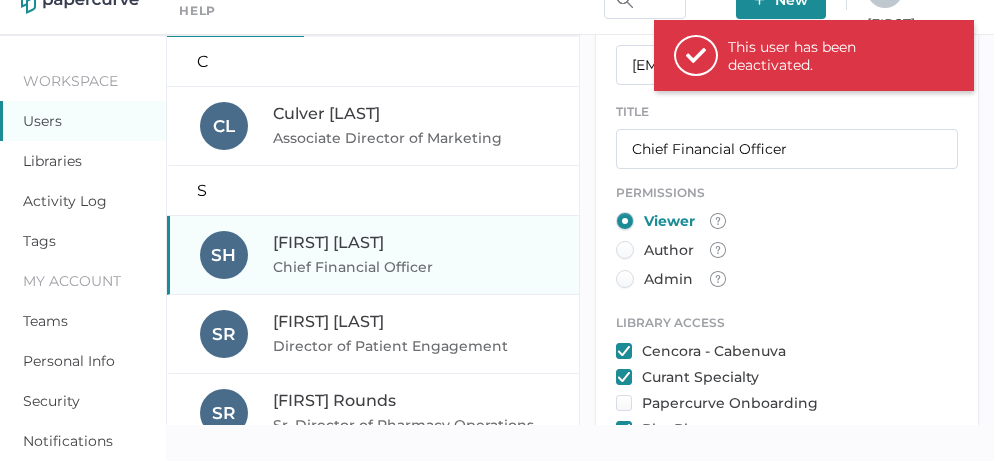 scroll, scrollTop: 544, scrollLeft: 0, axis: vertical 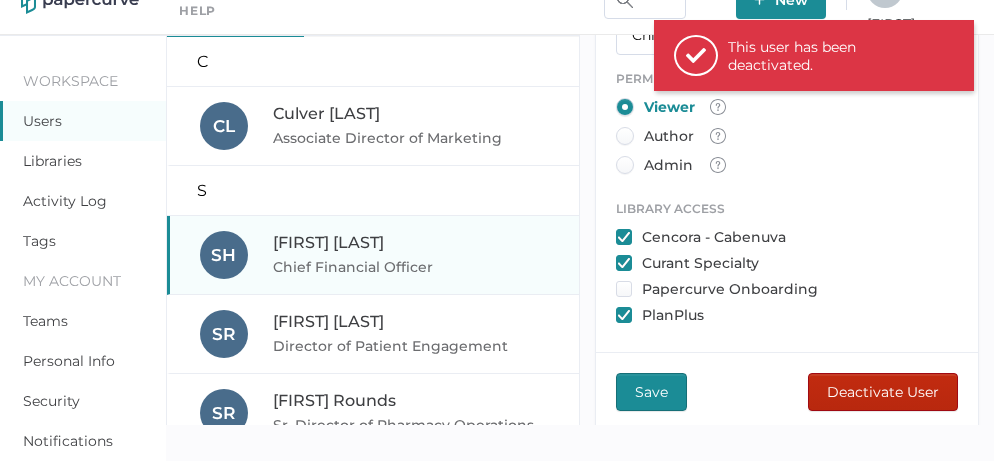 click on "Deactivate User" at bounding box center (883, 392) 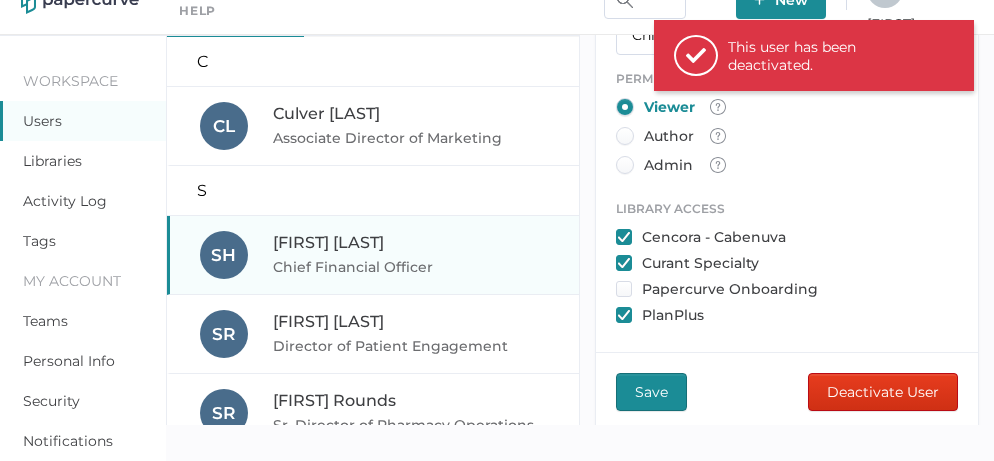 scroll, scrollTop: 0, scrollLeft: 0, axis: both 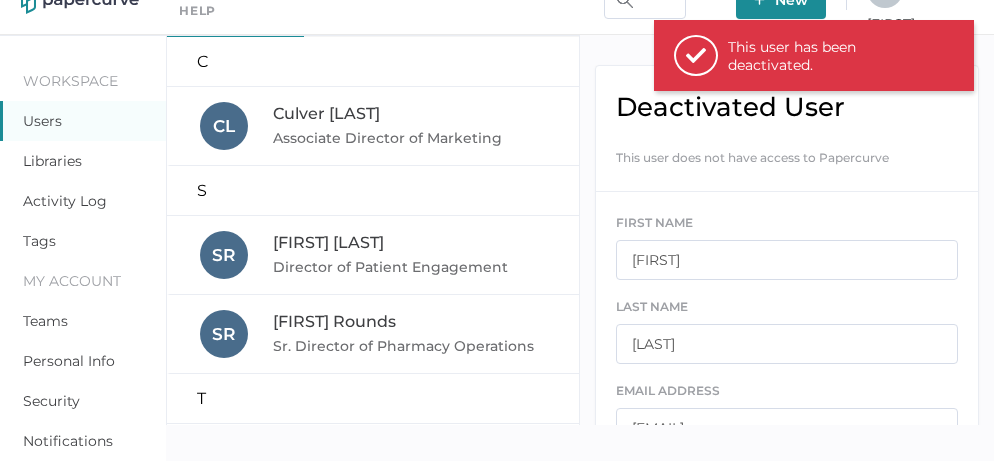 click on "Director of Patient Engagement" at bounding box center (392, 267) 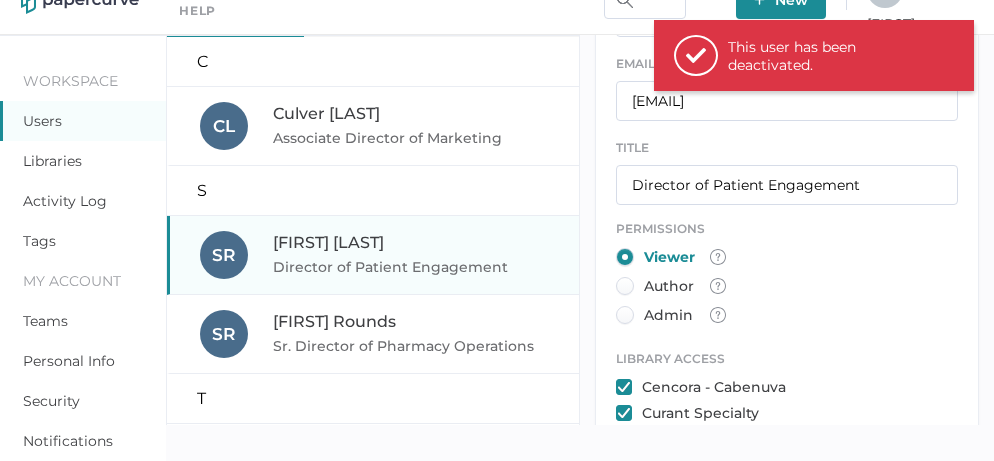scroll, scrollTop: 544, scrollLeft: 0, axis: vertical 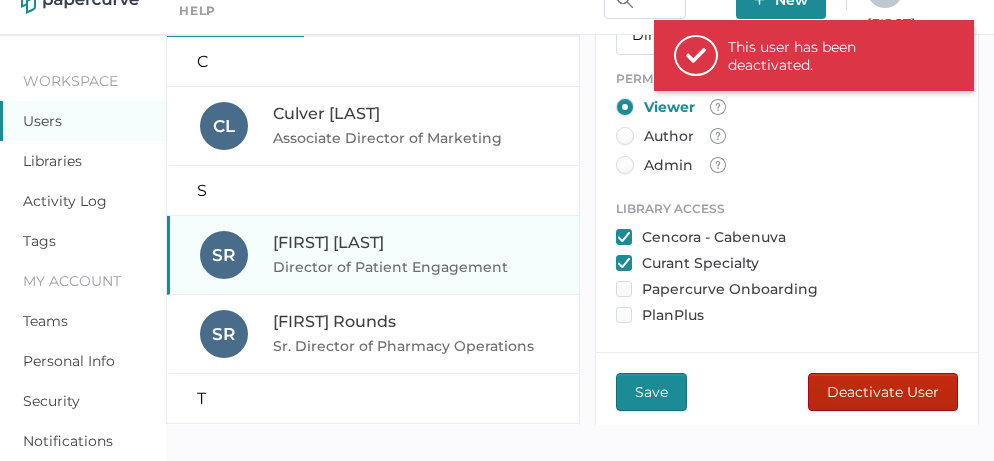 click on "Deactivate User" at bounding box center (883, 392) 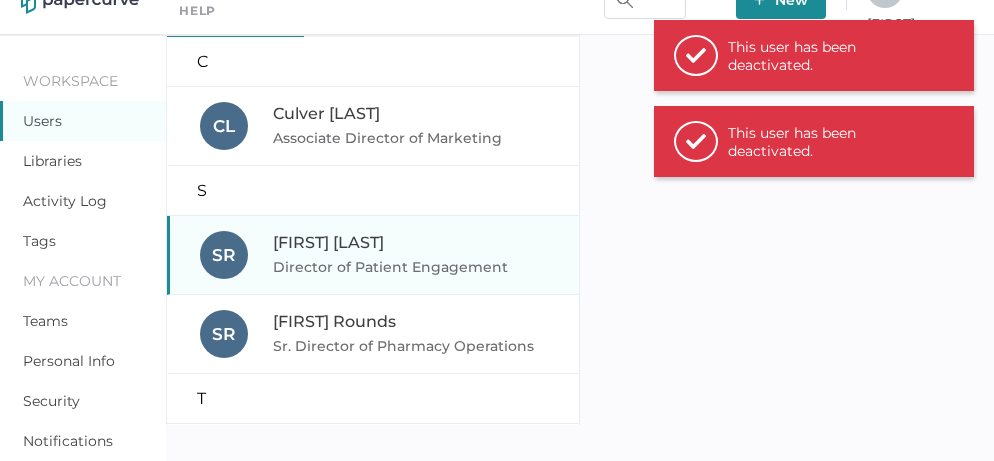 scroll, scrollTop: 0, scrollLeft: 0, axis: both 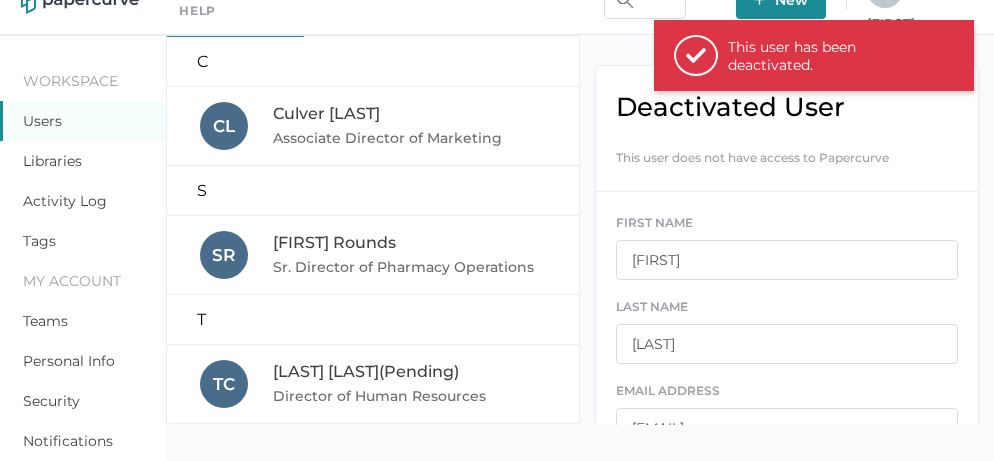 click on "Sr. Director of Pharmacy Operations" at bounding box center (405, 267) 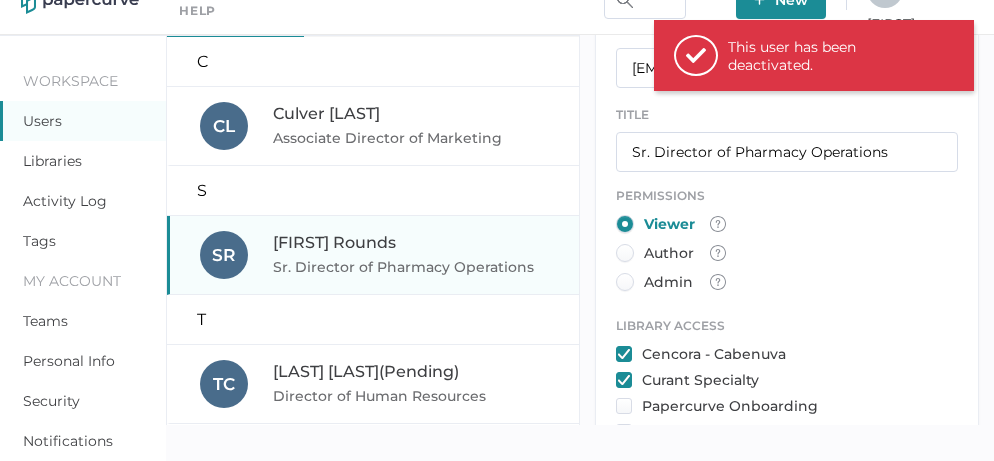 scroll, scrollTop: 544, scrollLeft: 0, axis: vertical 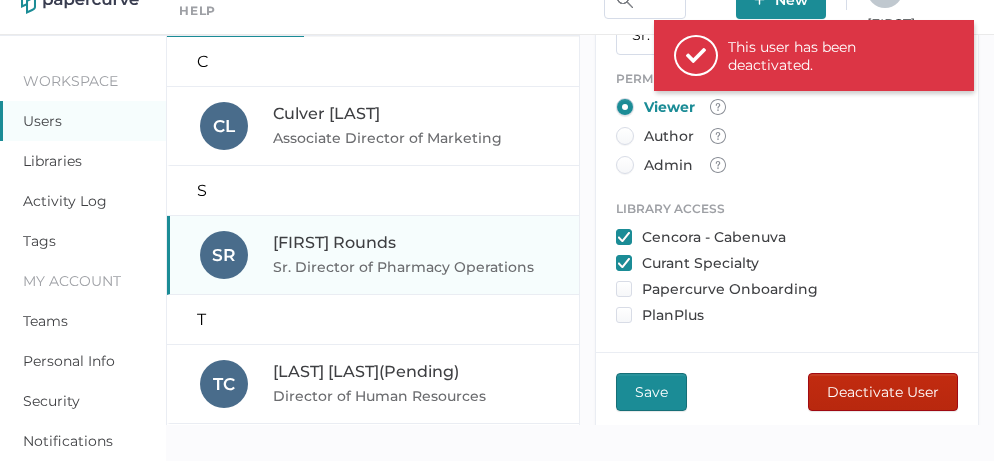 click on "Deactivate User" at bounding box center (883, 392) 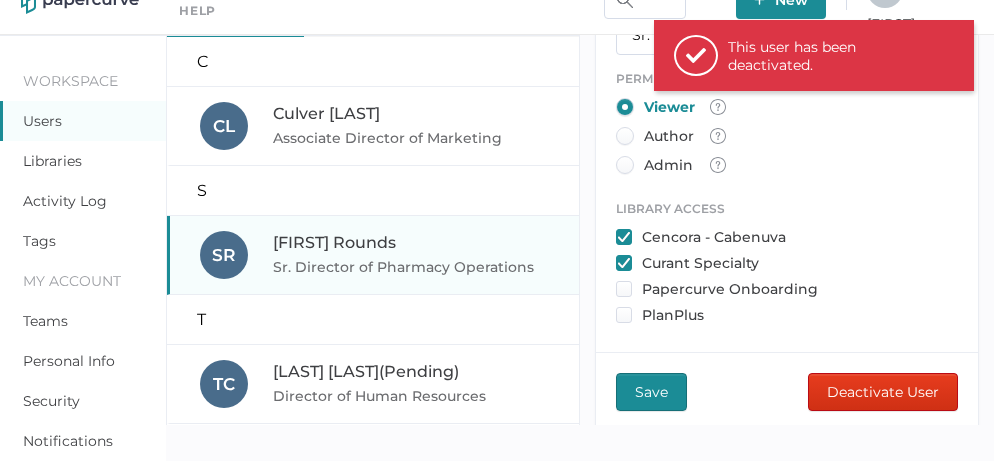 scroll, scrollTop: 0, scrollLeft: 0, axis: both 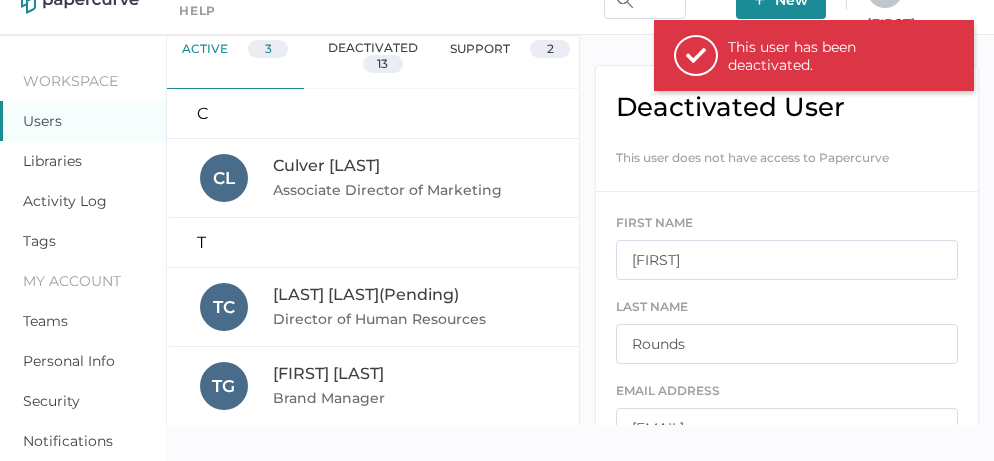 click on "Director of Human Resources" at bounding box center (381, 319) 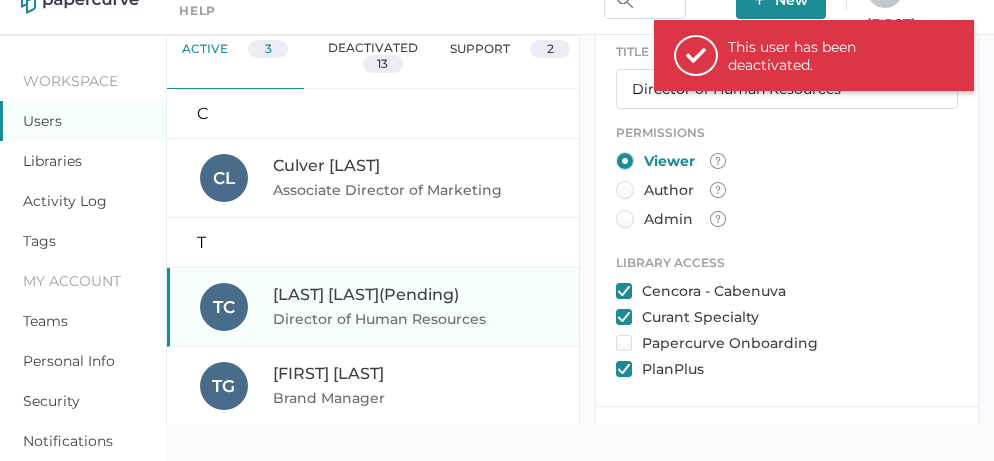scroll, scrollTop: 664, scrollLeft: 0, axis: vertical 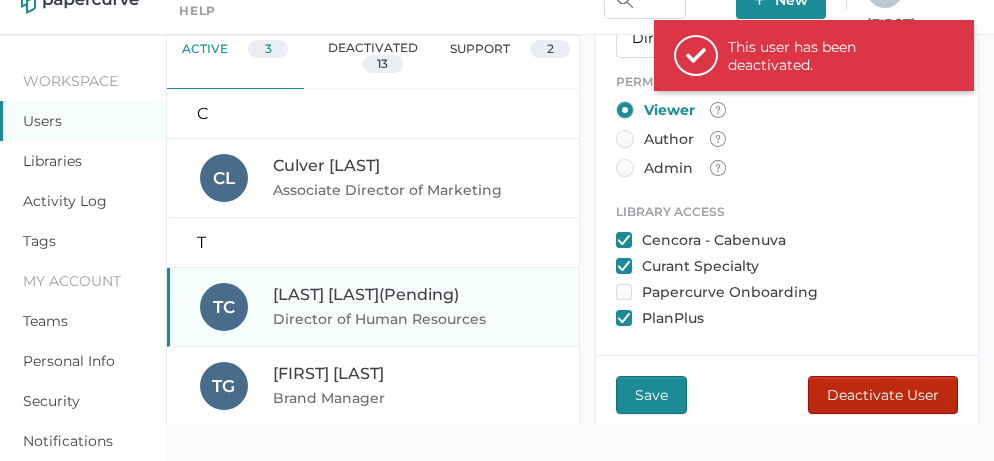 click on "Deactivate User" at bounding box center [883, 395] 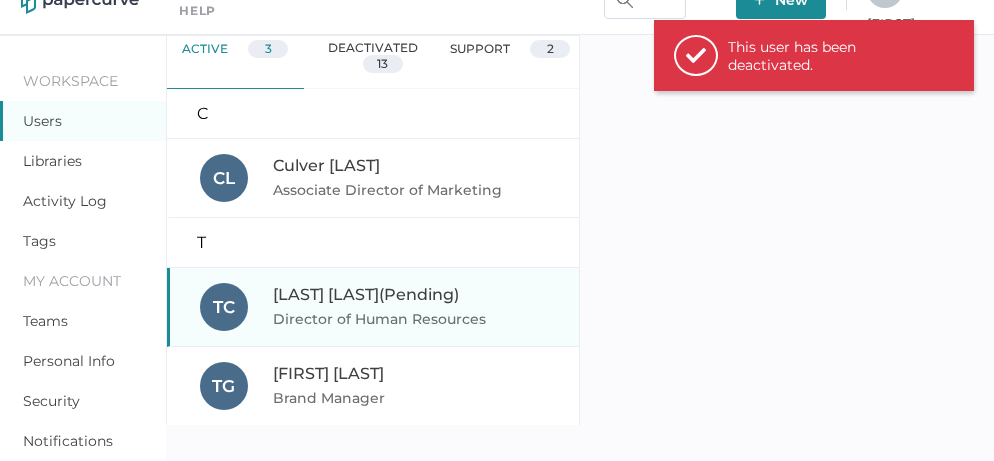scroll, scrollTop: 0, scrollLeft: 0, axis: both 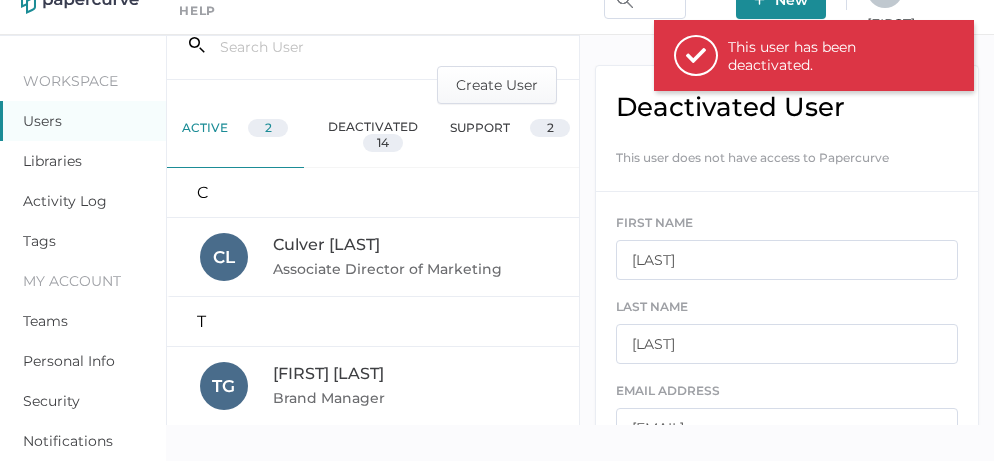 click on "[FIRST] [LAST] [TITLE]" at bounding box center (374, 386) 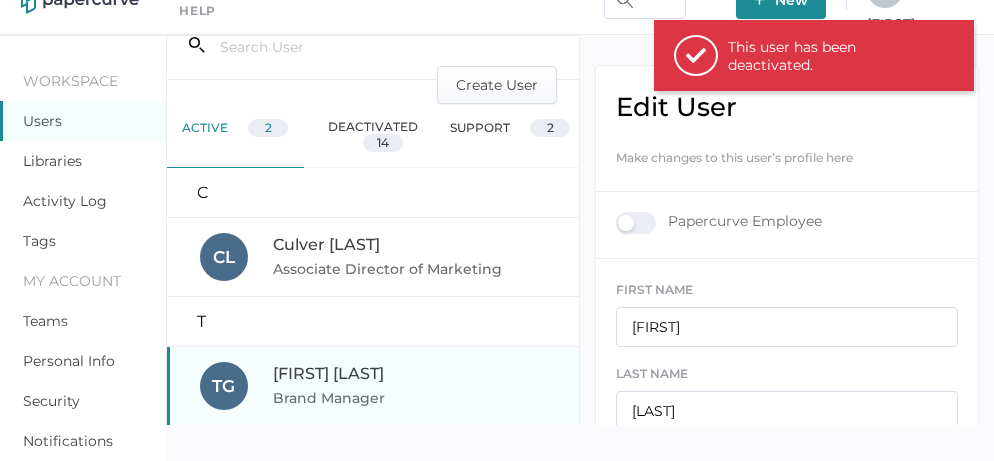 scroll, scrollTop: 544, scrollLeft: 0, axis: vertical 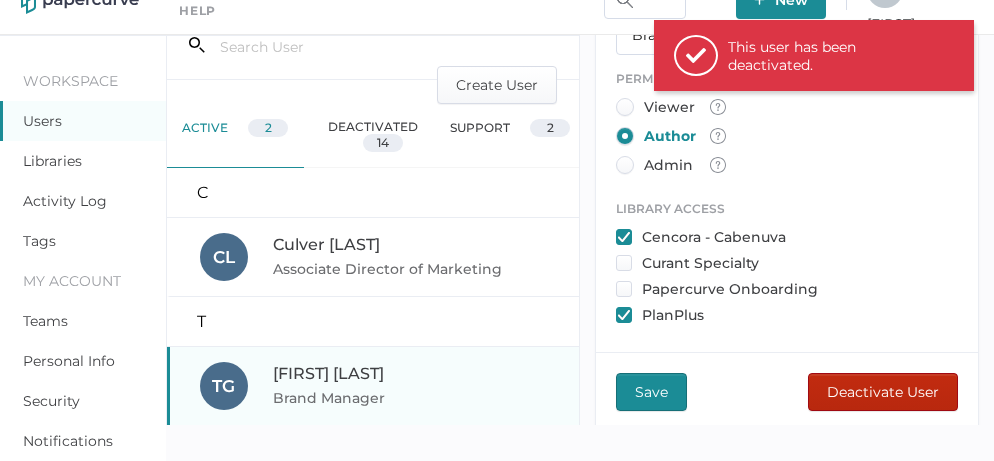 click on "Deactivate User" at bounding box center (883, 392) 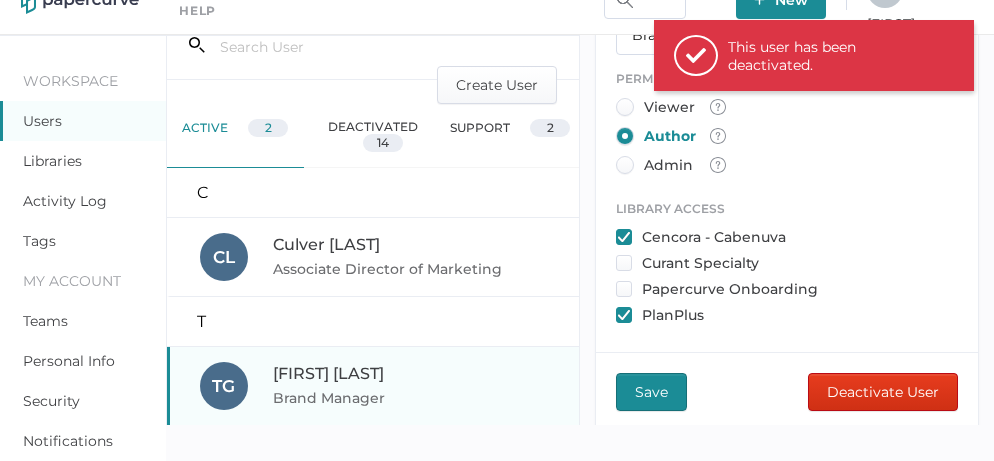 scroll, scrollTop: 0, scrollLeft: 0, axis: both 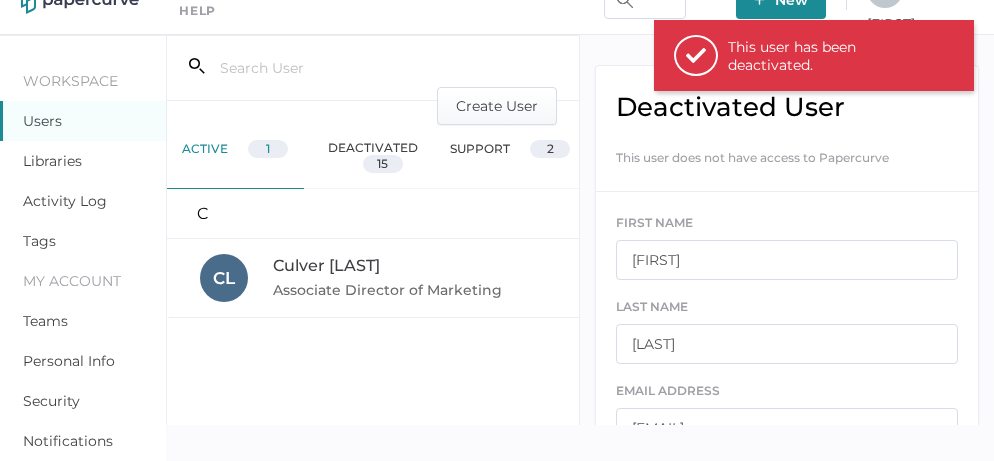 click on "Associate Director of Marketing" at bounding box center [389, 290] 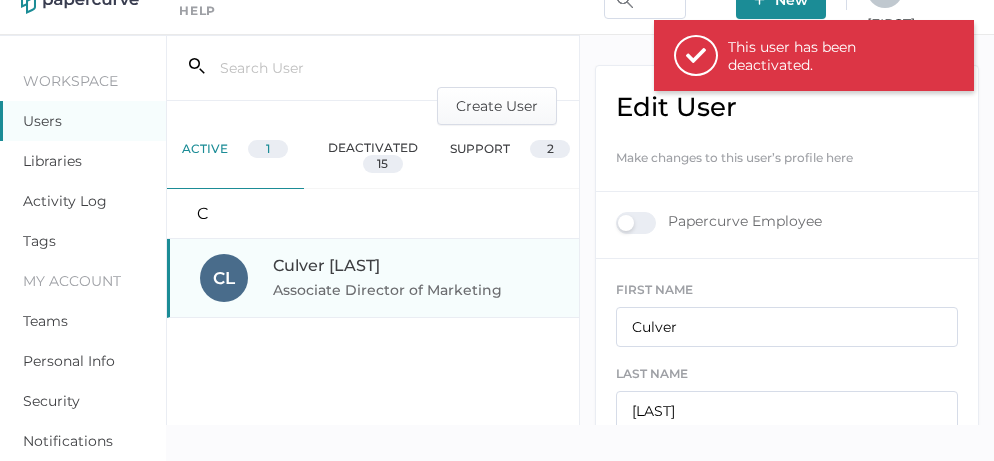 scroll, scrollTop: 544, scrollLeft: 0, axis: vertical 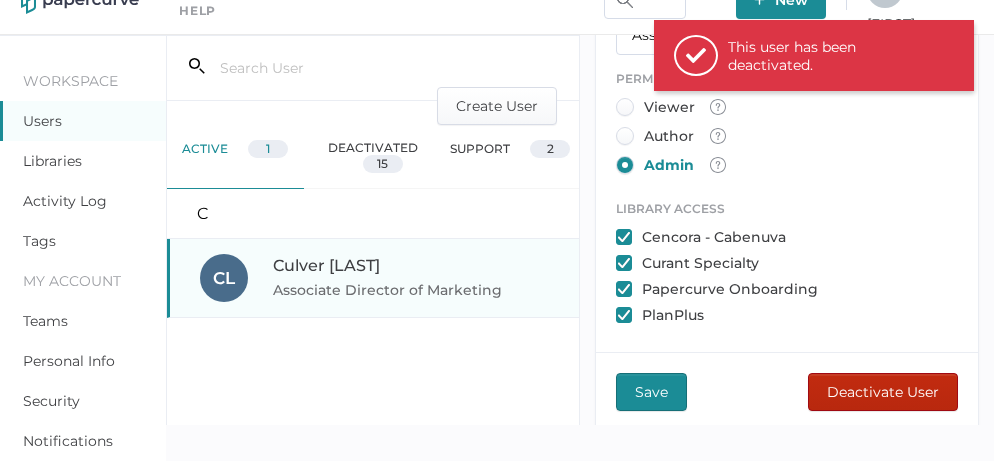 click on "Deactivate User" at bounding box center [883, 392] 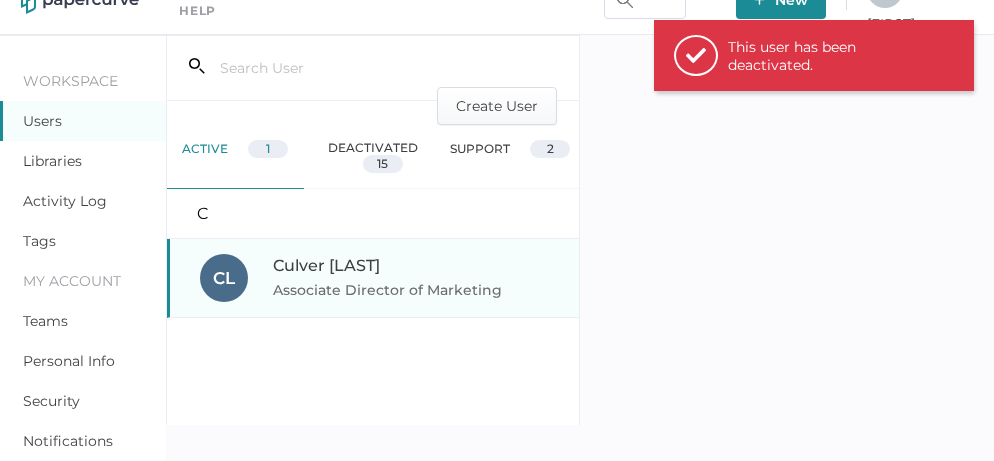 scroll, scrollTop: 0, scrollLeft: 0, axis: both 